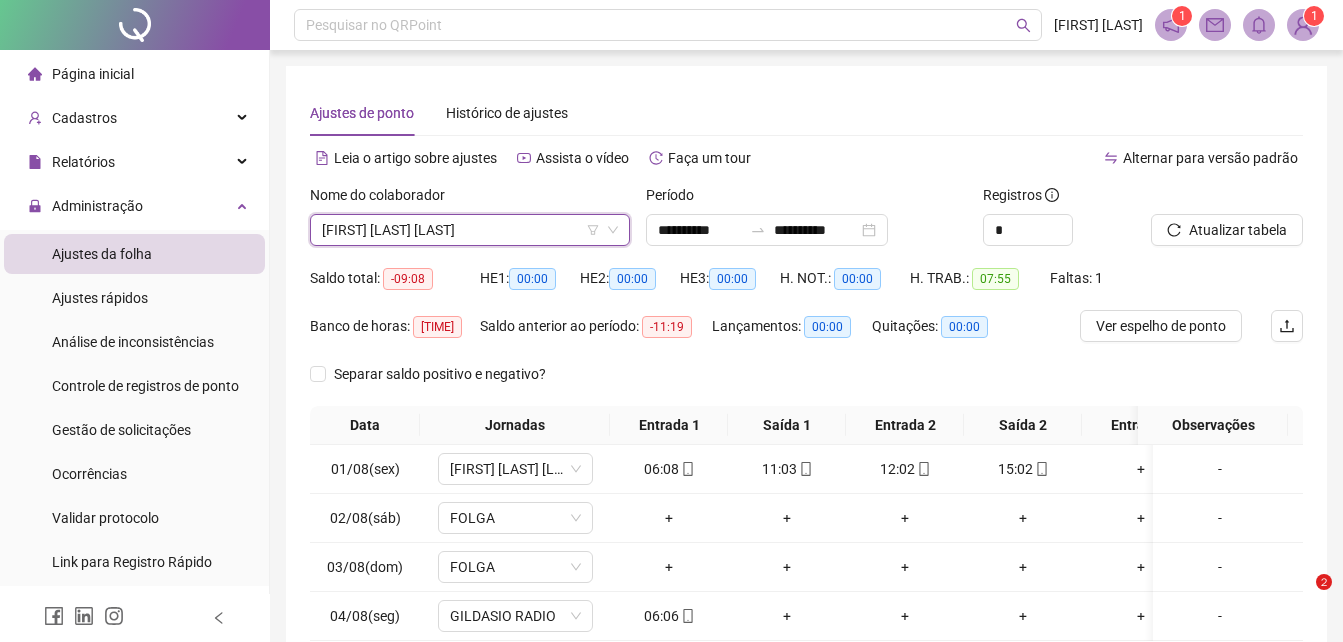 scroll, scrollTop: 0, scrollLeft: 0, axis: both 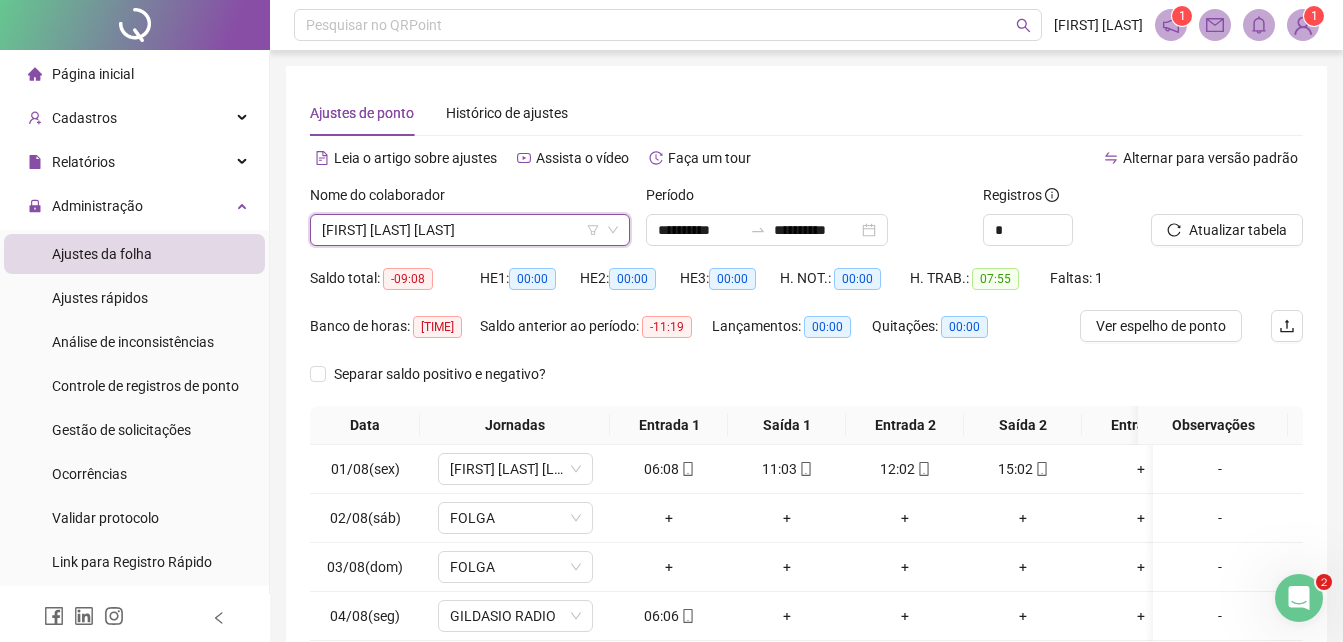 click on "Página inicial" at bounding box center (93, 74) 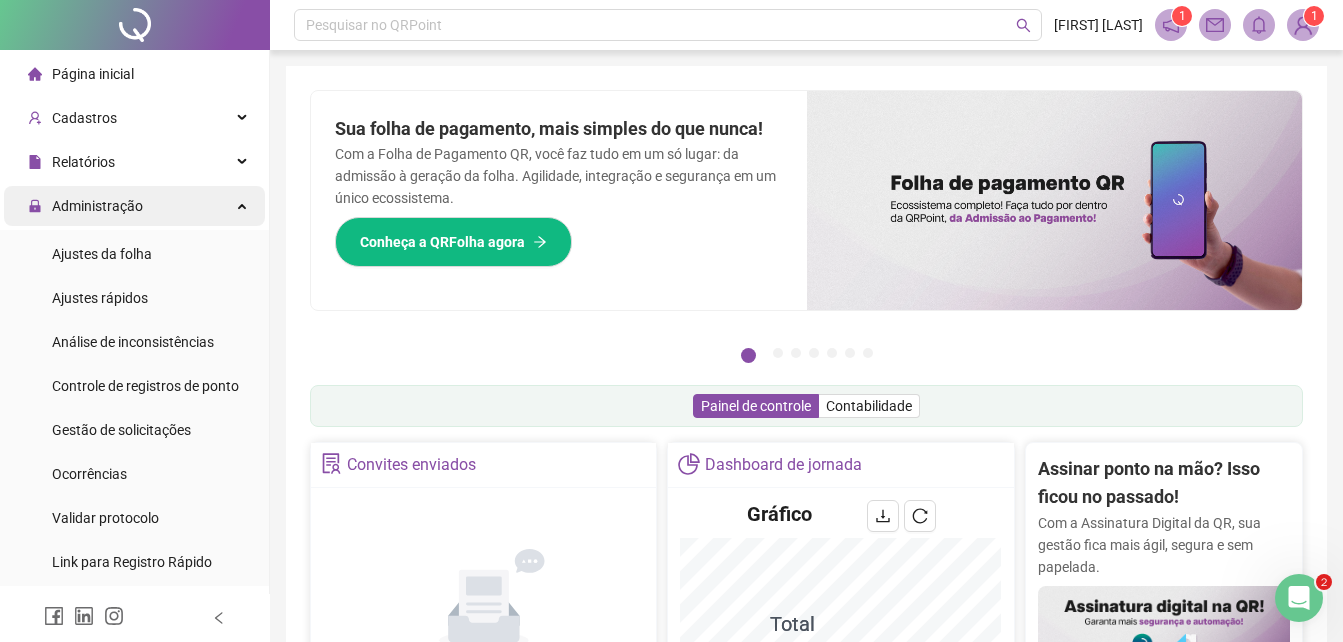 click on "Administração" at bounding box center [97, 206] 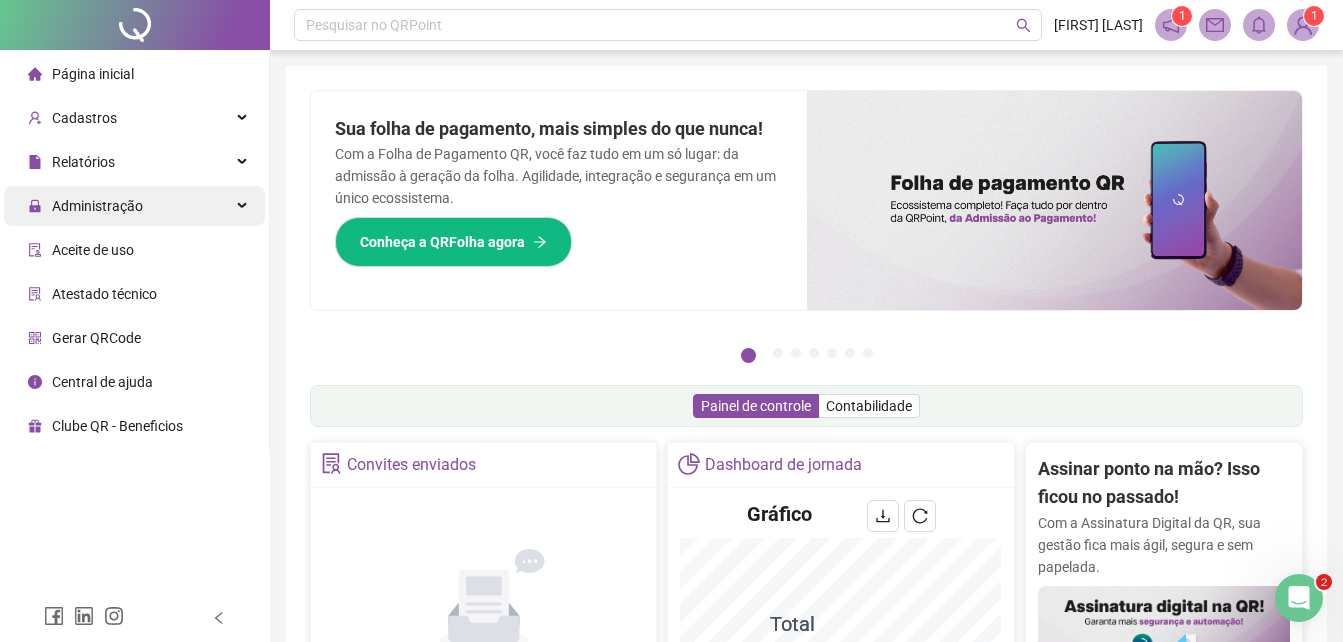 click on "Administração" at bounding box center [97, 206] 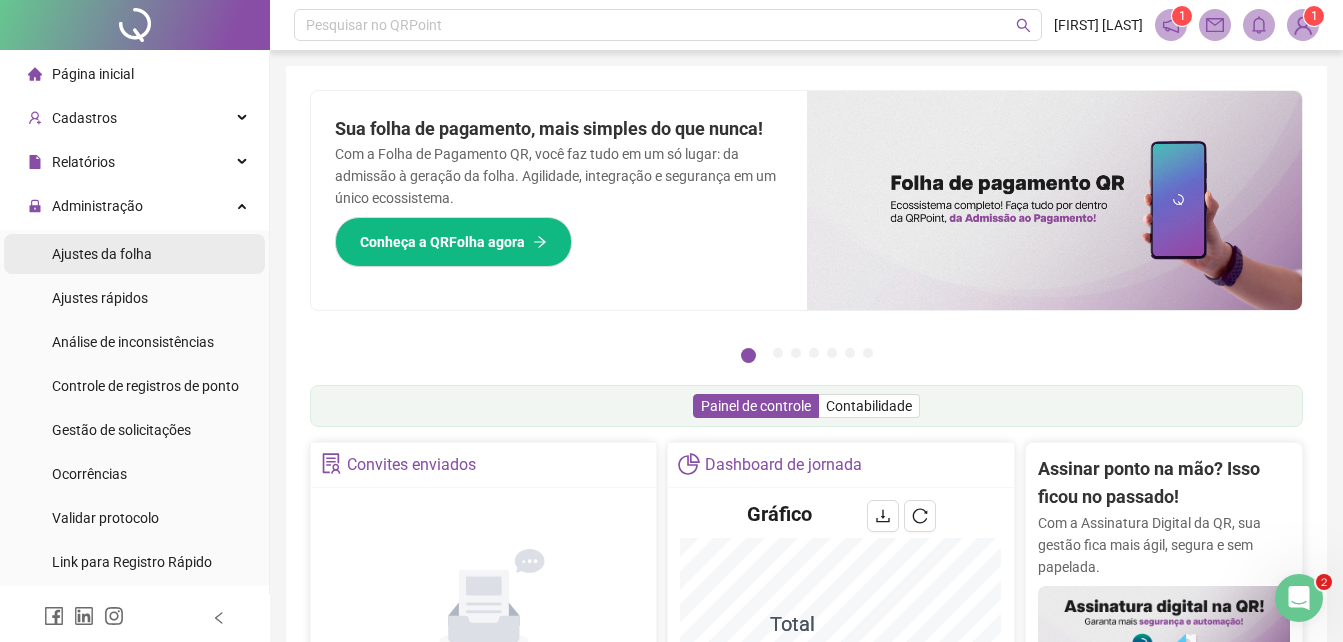 click on "Ajustes da folha" at bounding box center (102, 254) 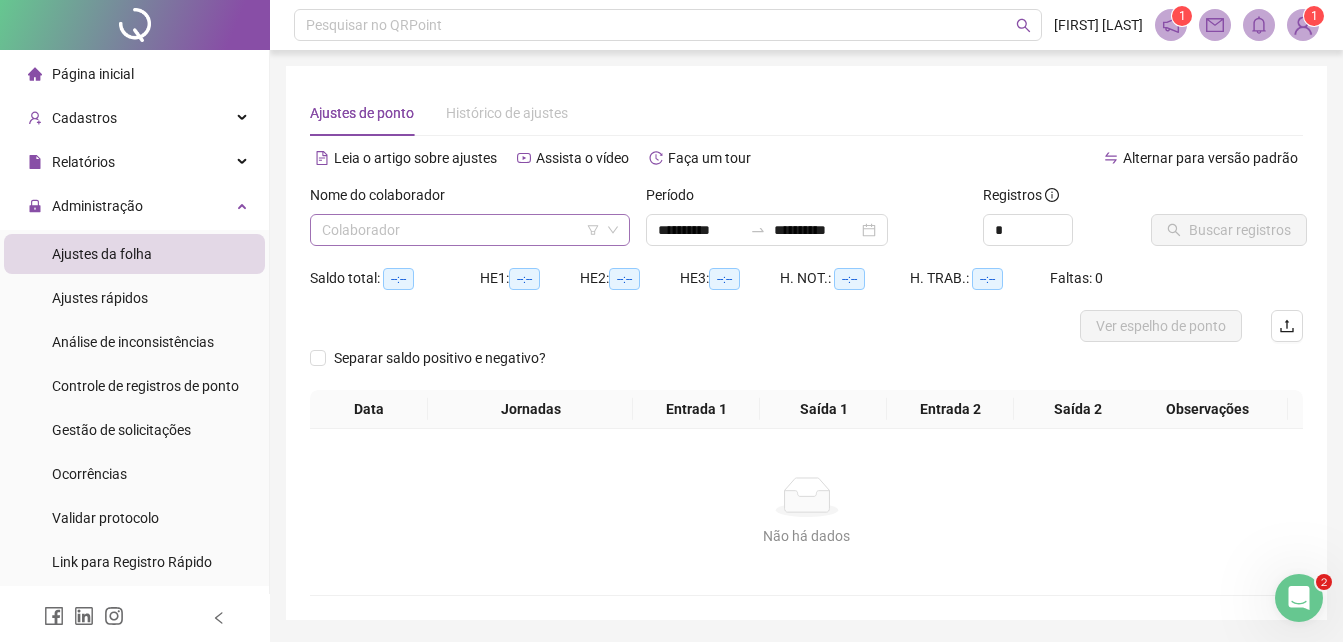 drag, startPoint x: 440, startPoint y: 223, endPoint x: 432, endPoint y: 231, distance: 11.313708 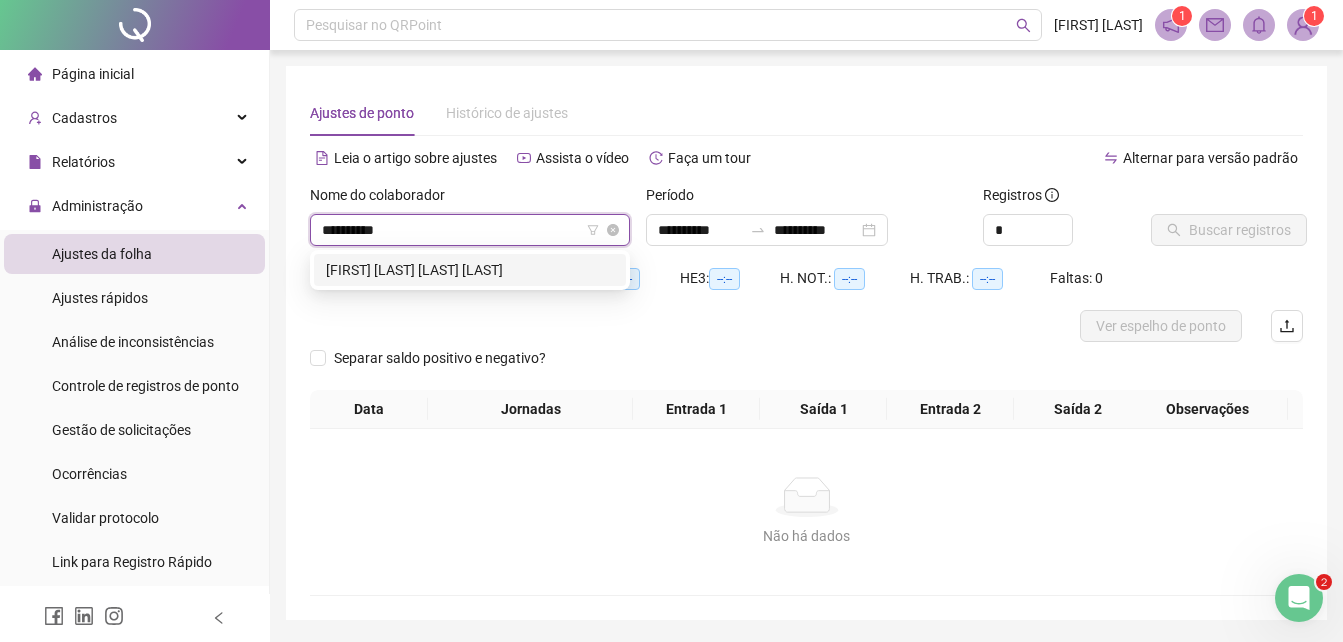 type on "**********" 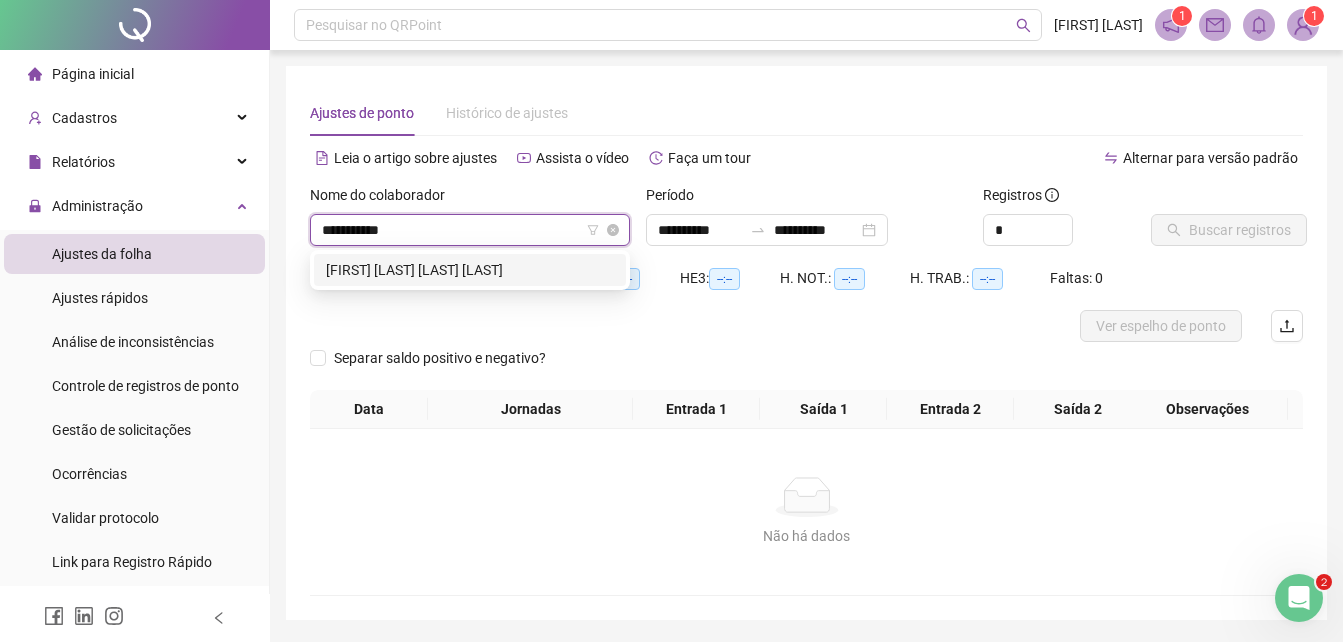 type 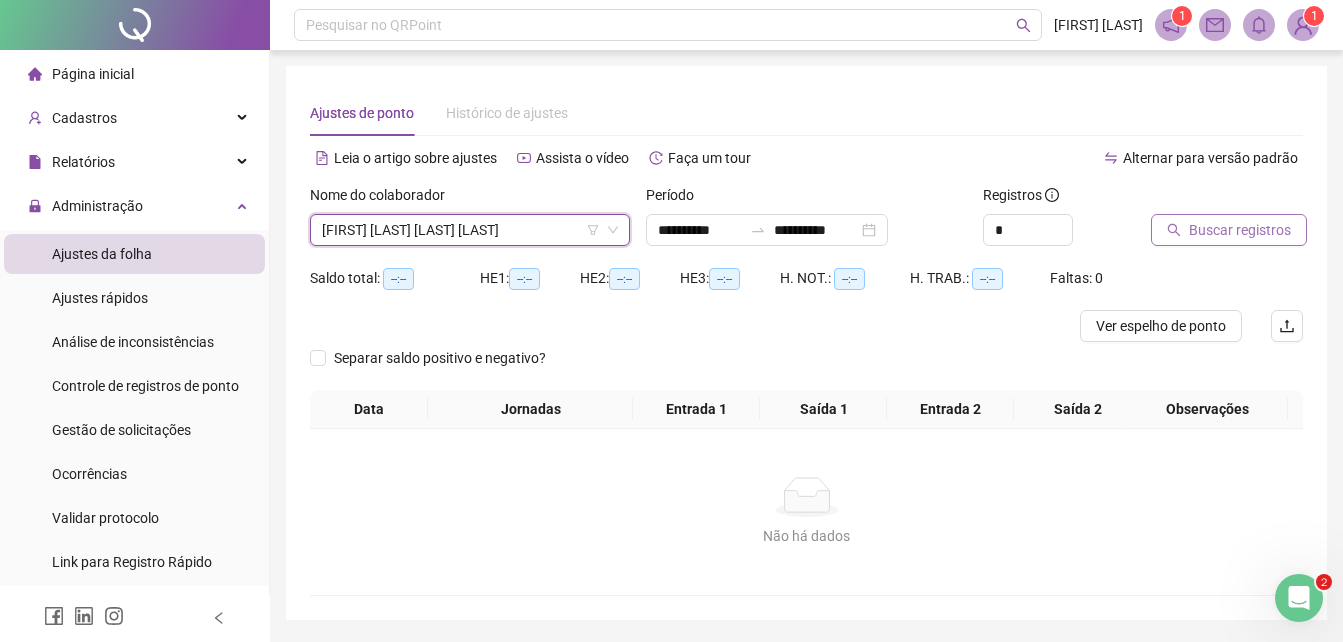 click on "Buscar registros" at bounding box center (1240, 230) 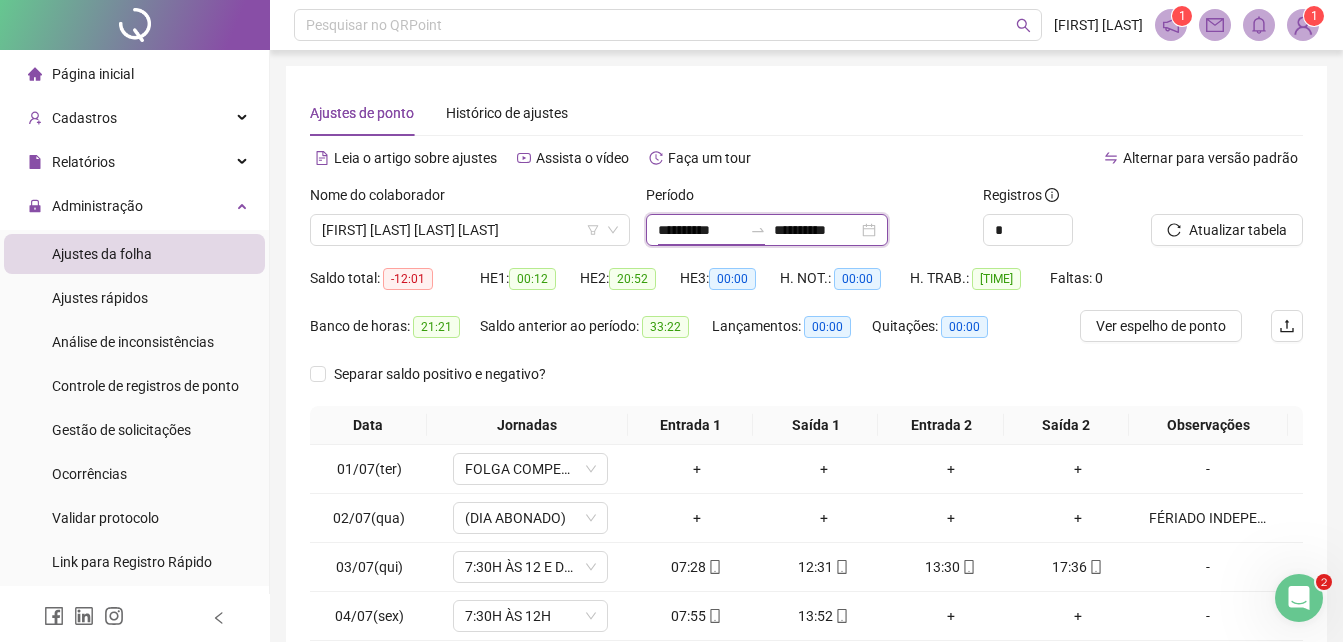 click on "**********" at bounding box center [700, 230] 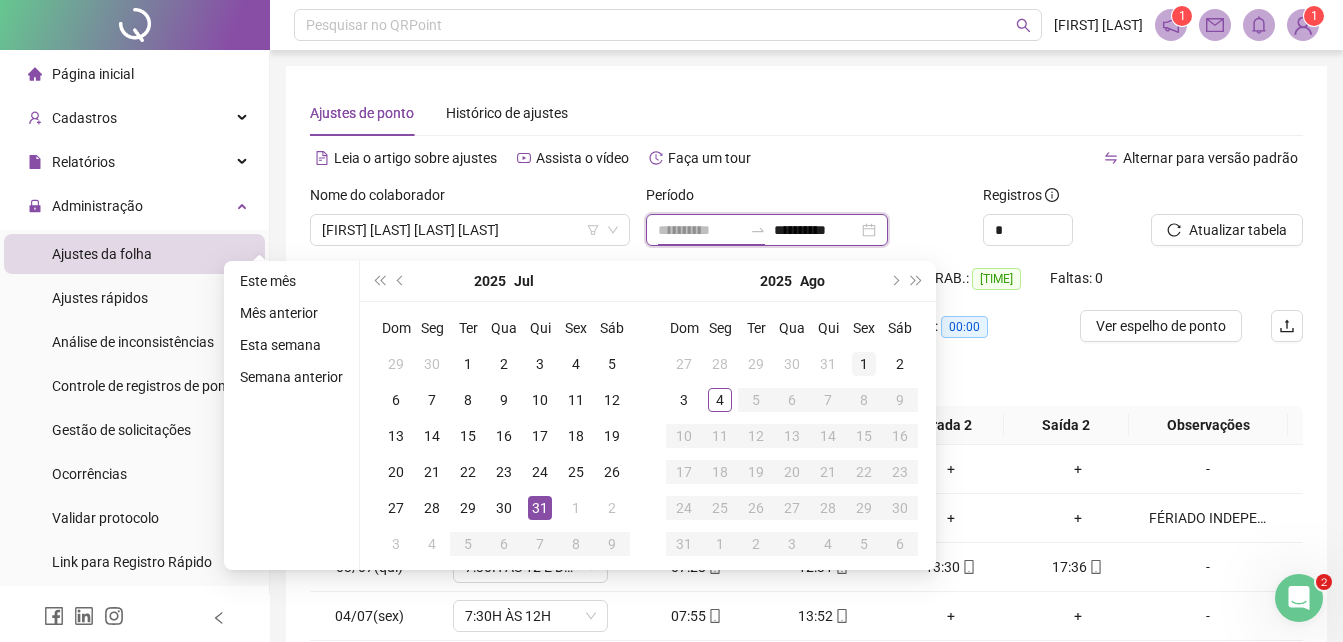 type on "**********" 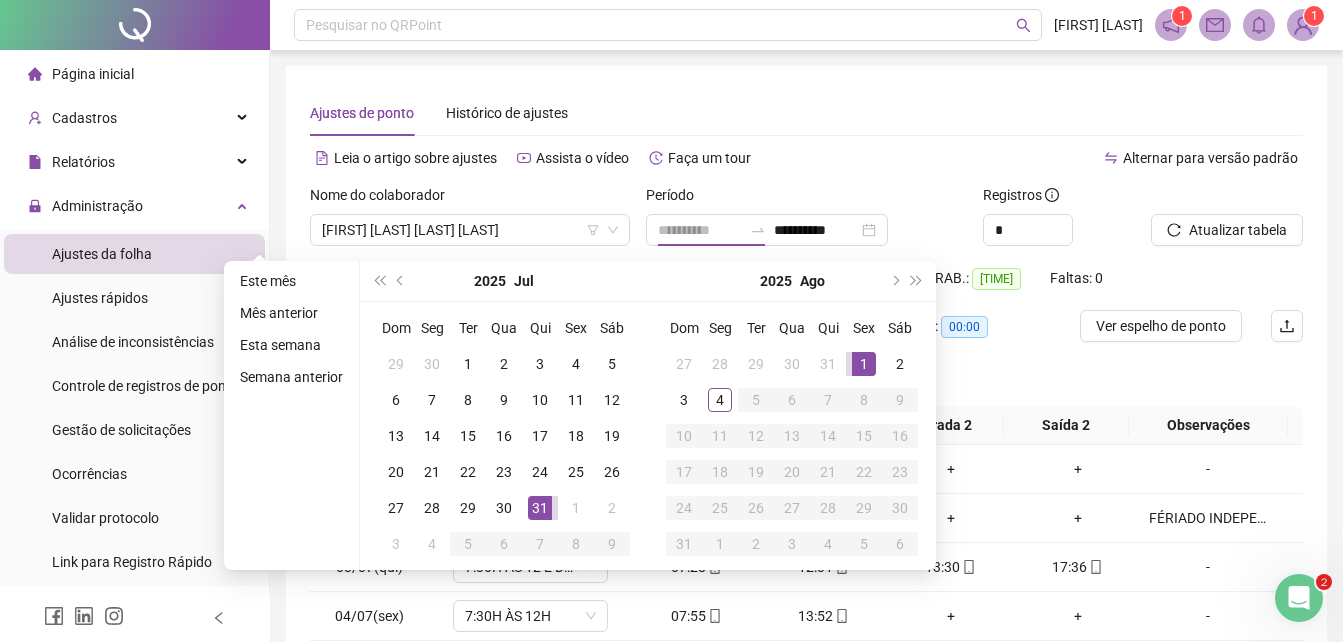click on "1" at bounding box center [864, 364] 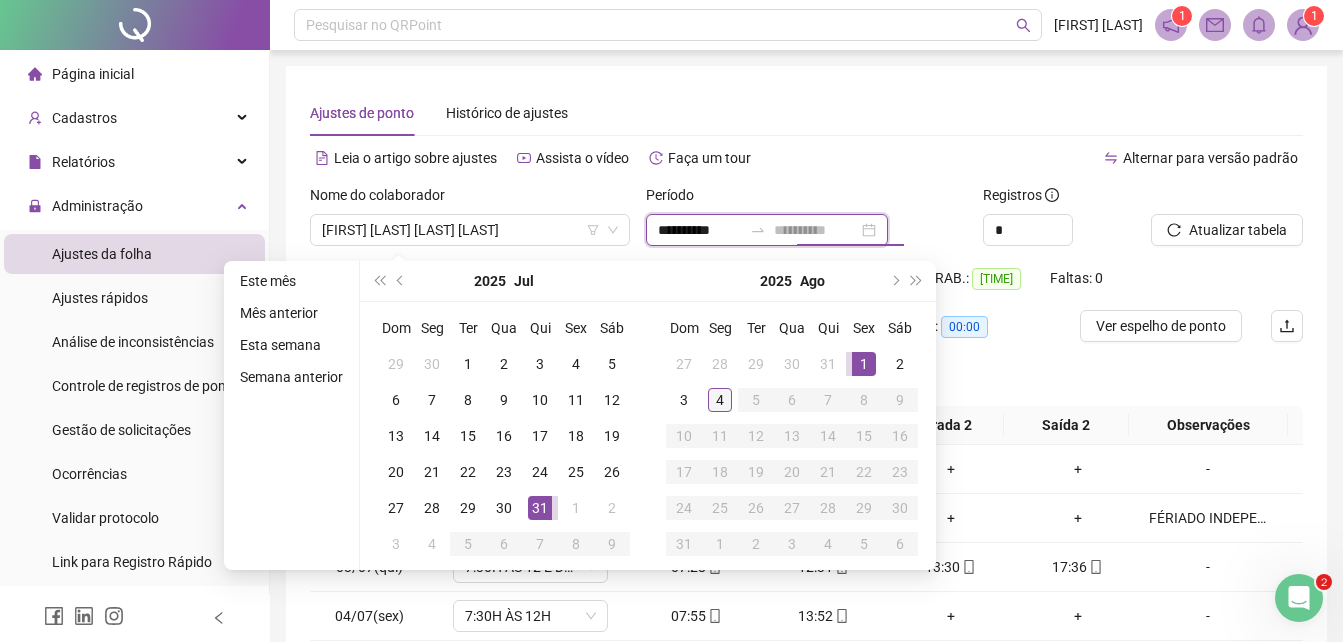 type on "**********" 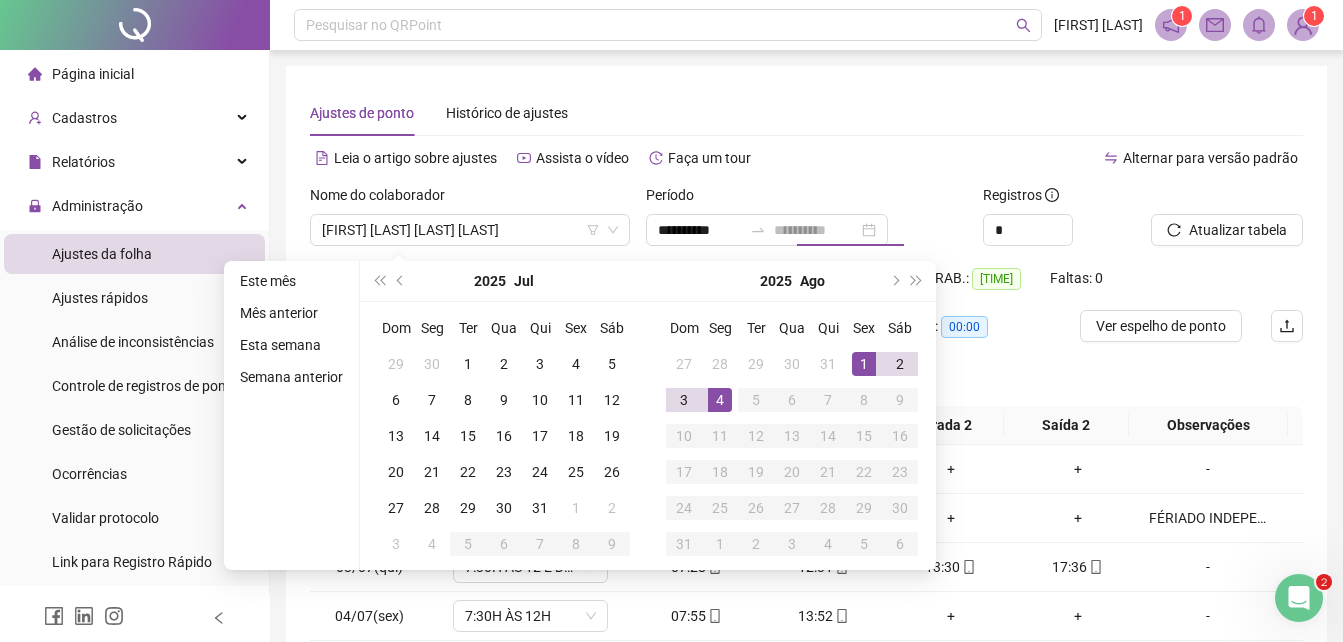 click on "4" at bounding box center (720, 400) 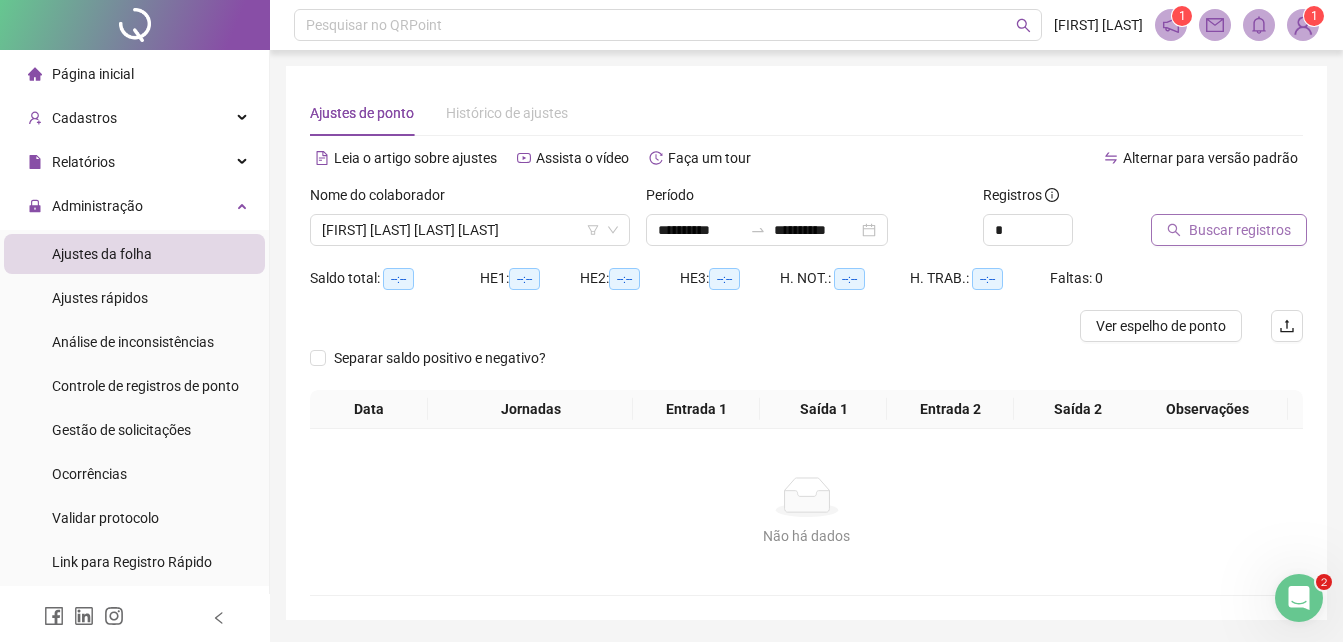 click on "Buscar registros" at bounding box center [1240, 230] 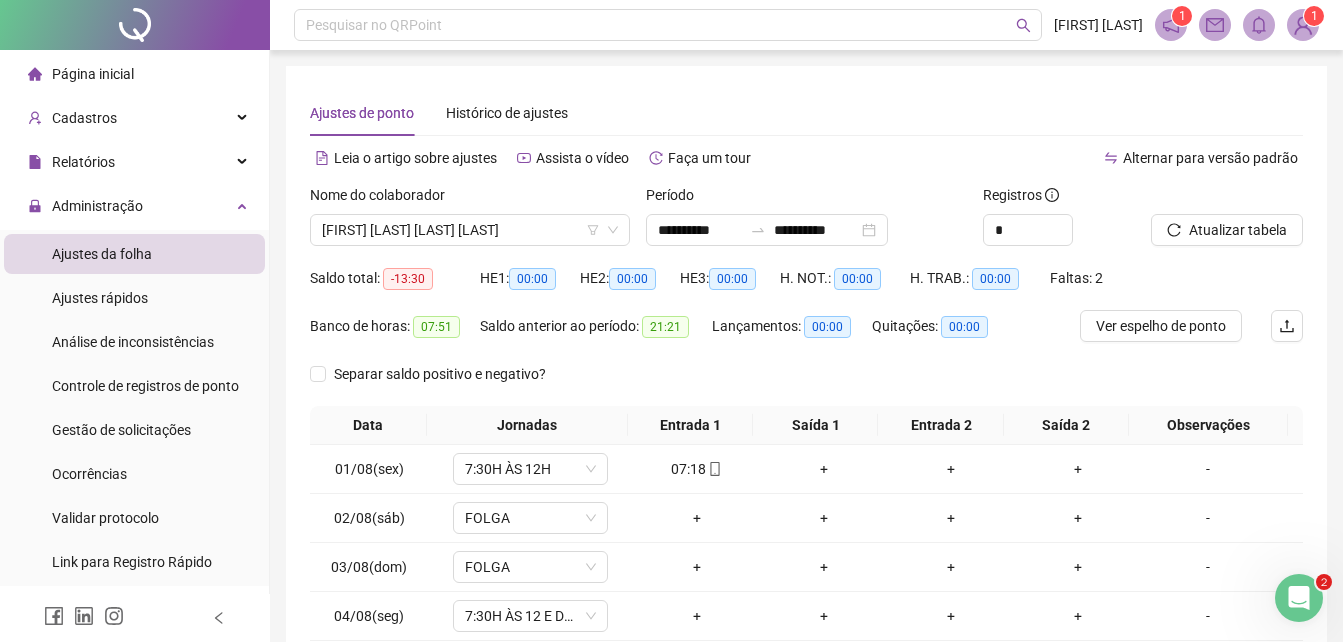 scroll, scrollTop: 165, scrollLeft: 0, axis: vertical 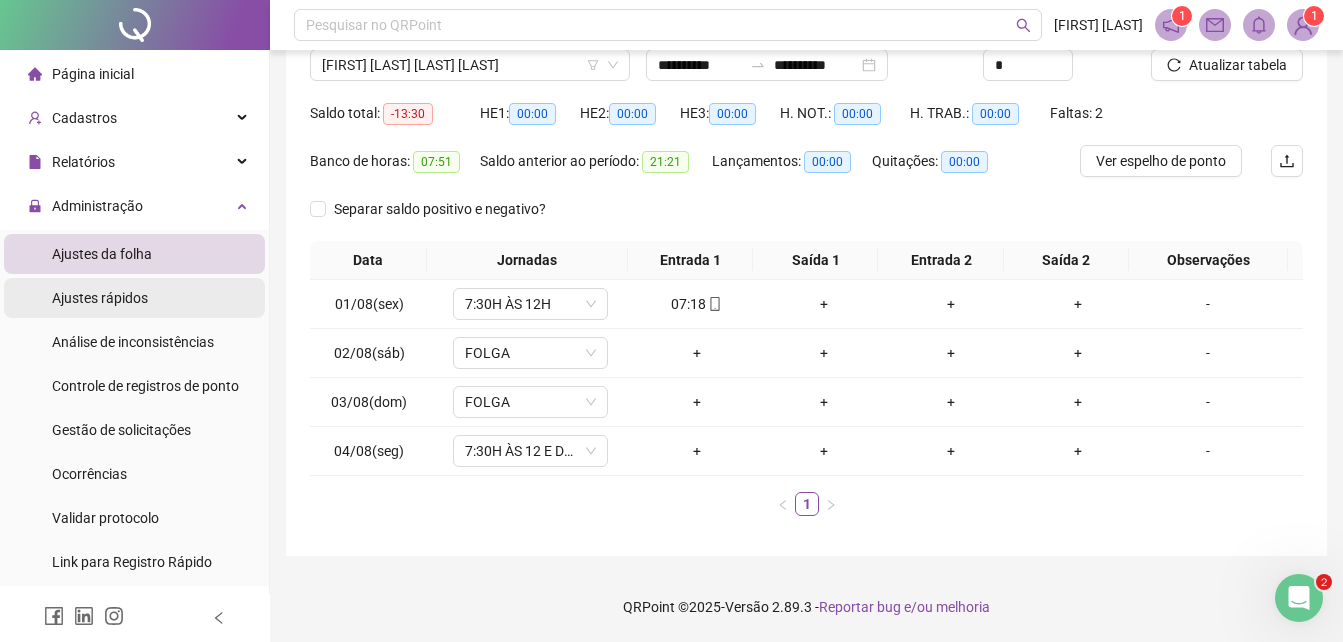 click on "Ajustes rápidos" at bounding box center (100, 298) 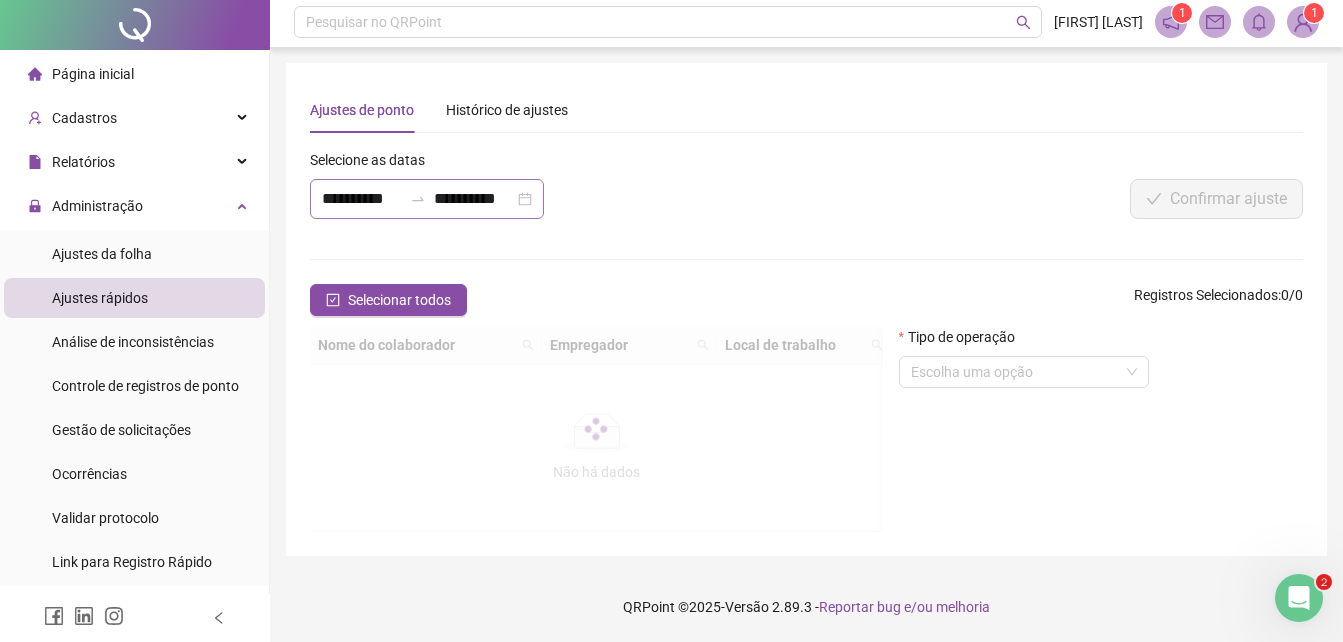 scroll, scrollTop: 0, scrollLeft: 0, axis: both 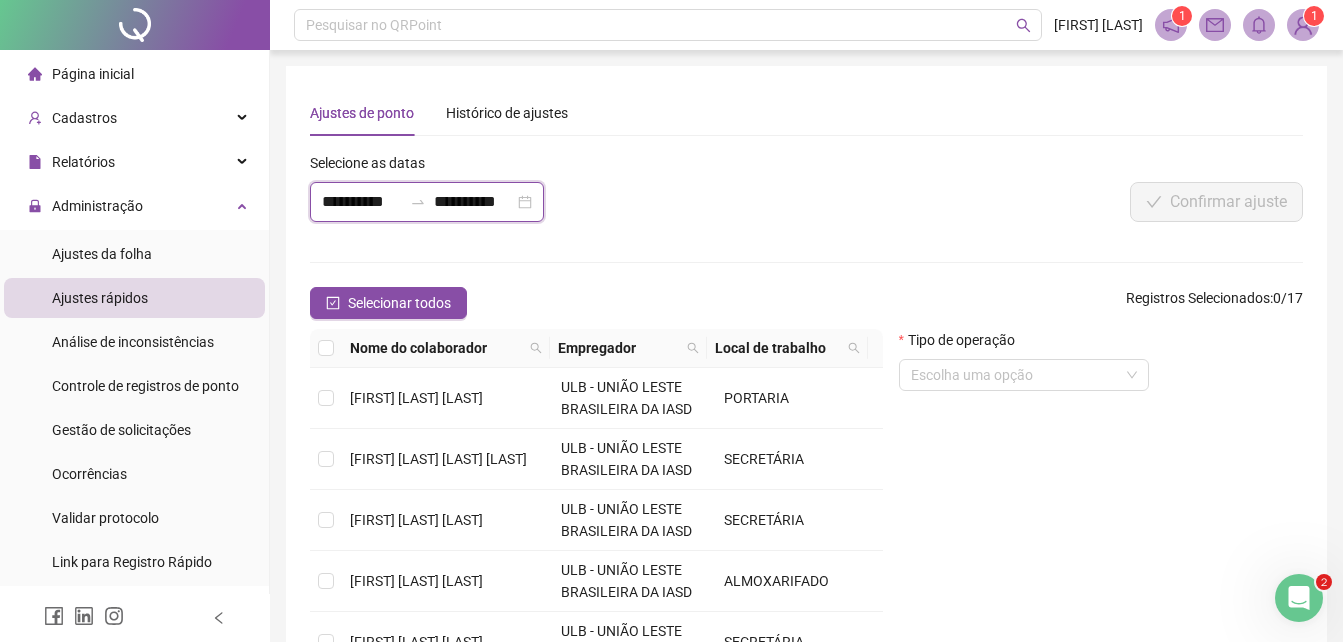 click on "**********" at bounding box center [362, 202] 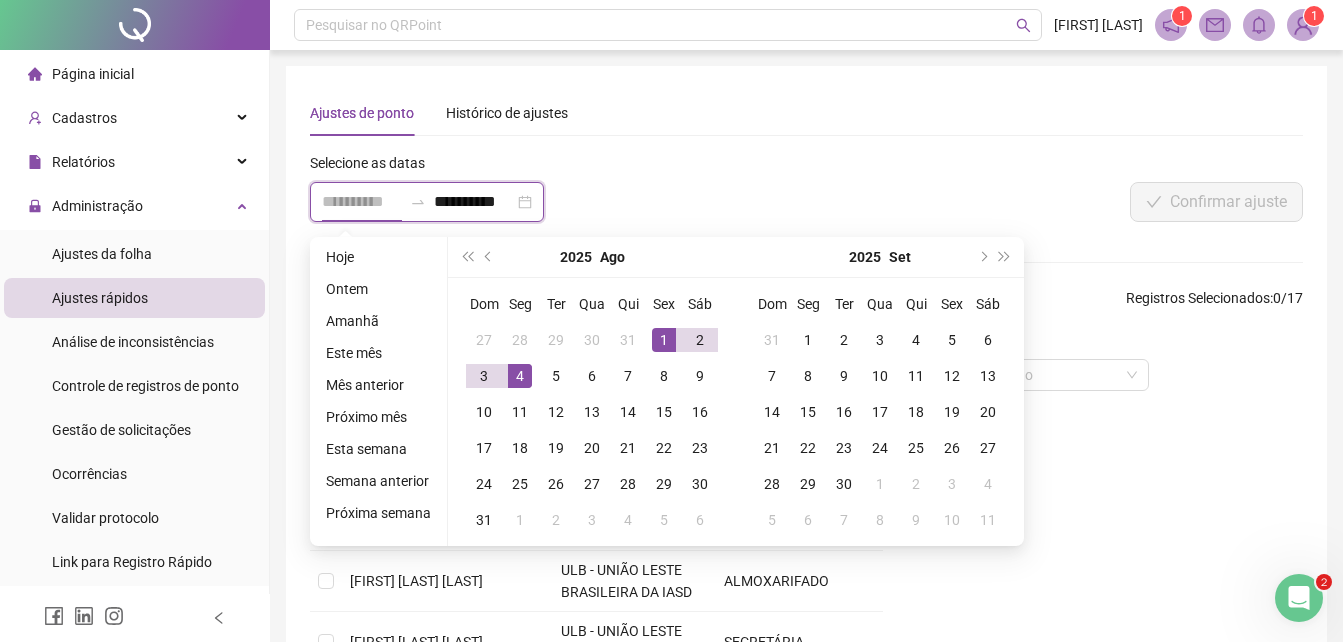 type on "**********" 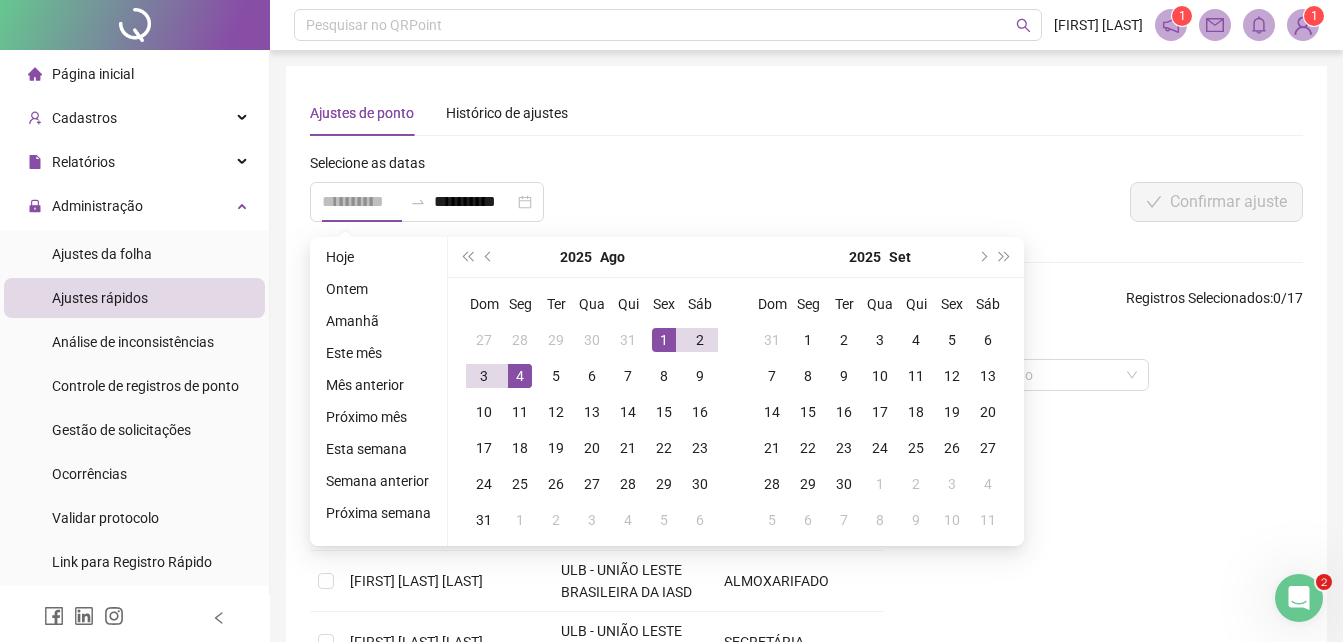 click on "1" at bounding box center (664, 340) 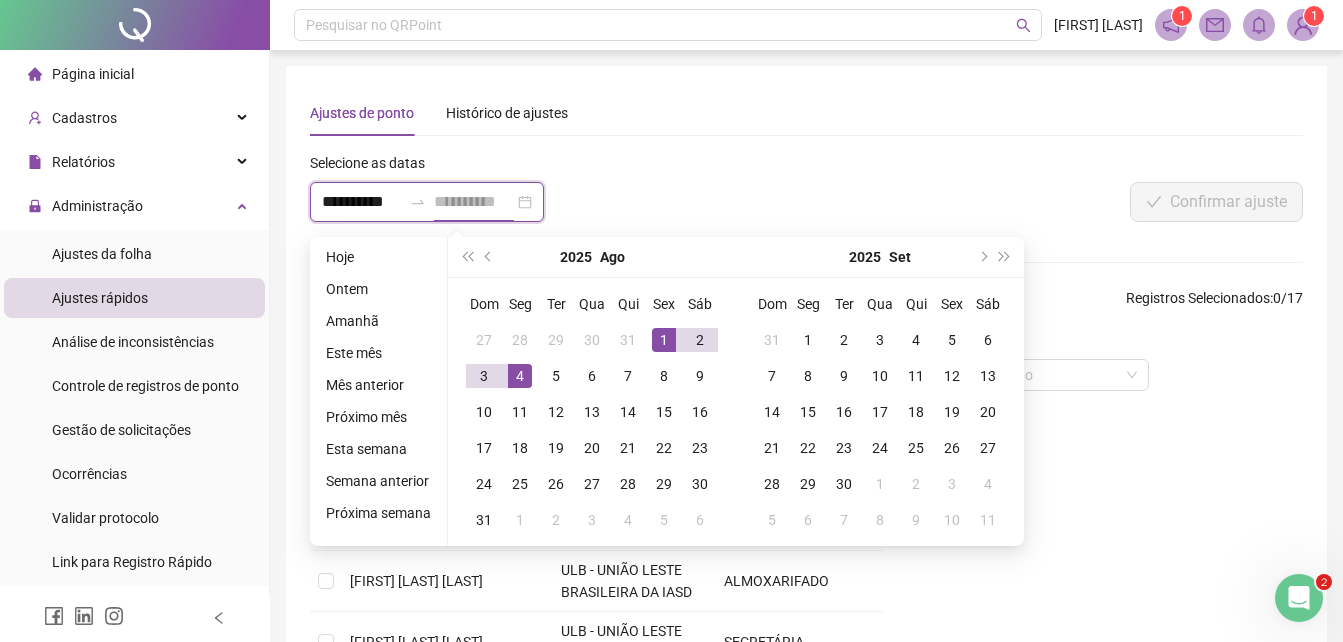 scroll, scrollTop: 0, scrollLeft: 1, axis: horizontal 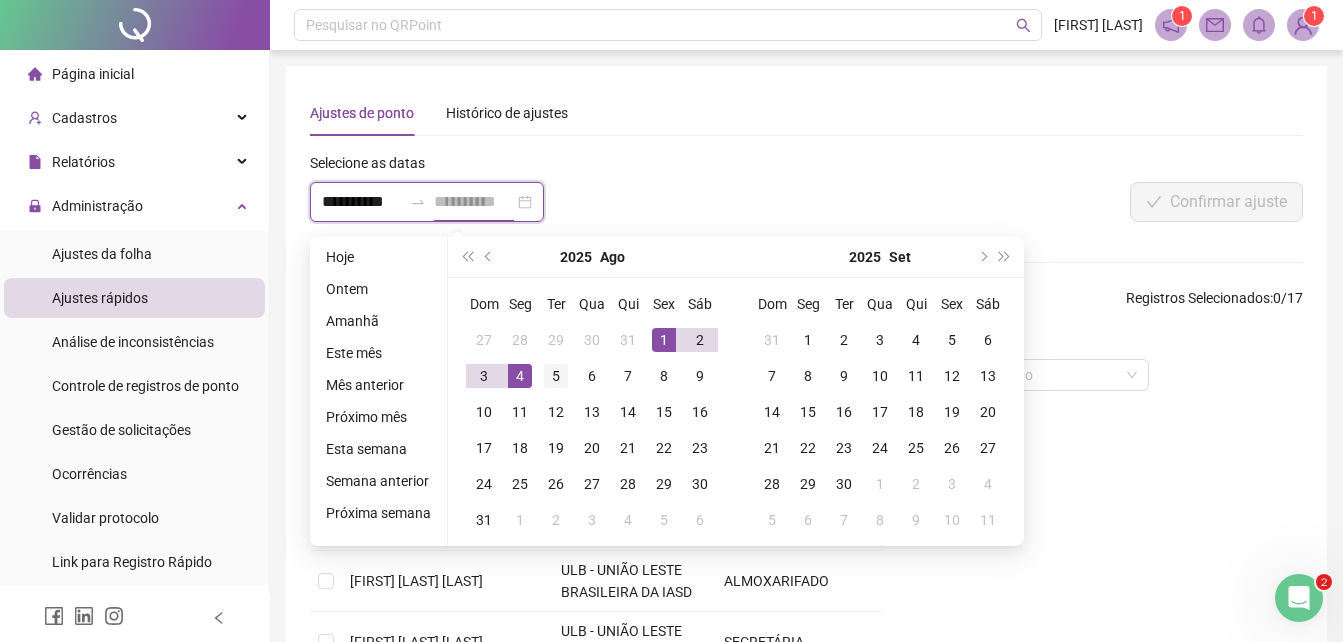 type on "**********" 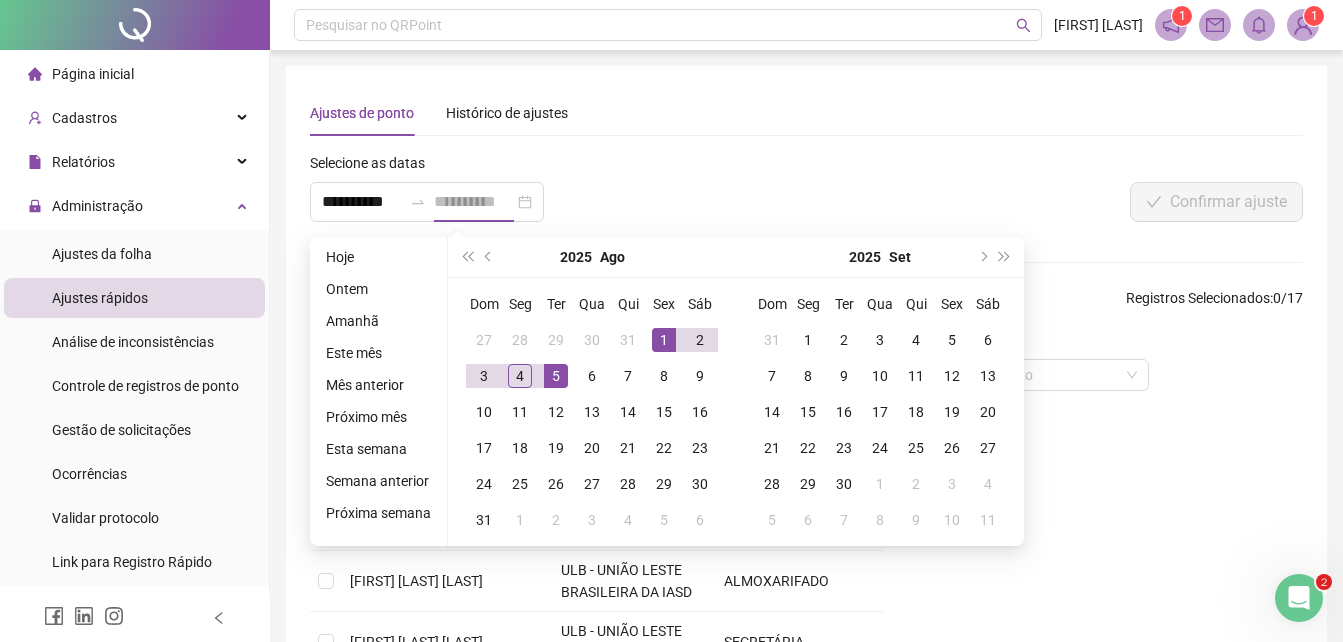 click on "5" at bounding box center (556, 376) 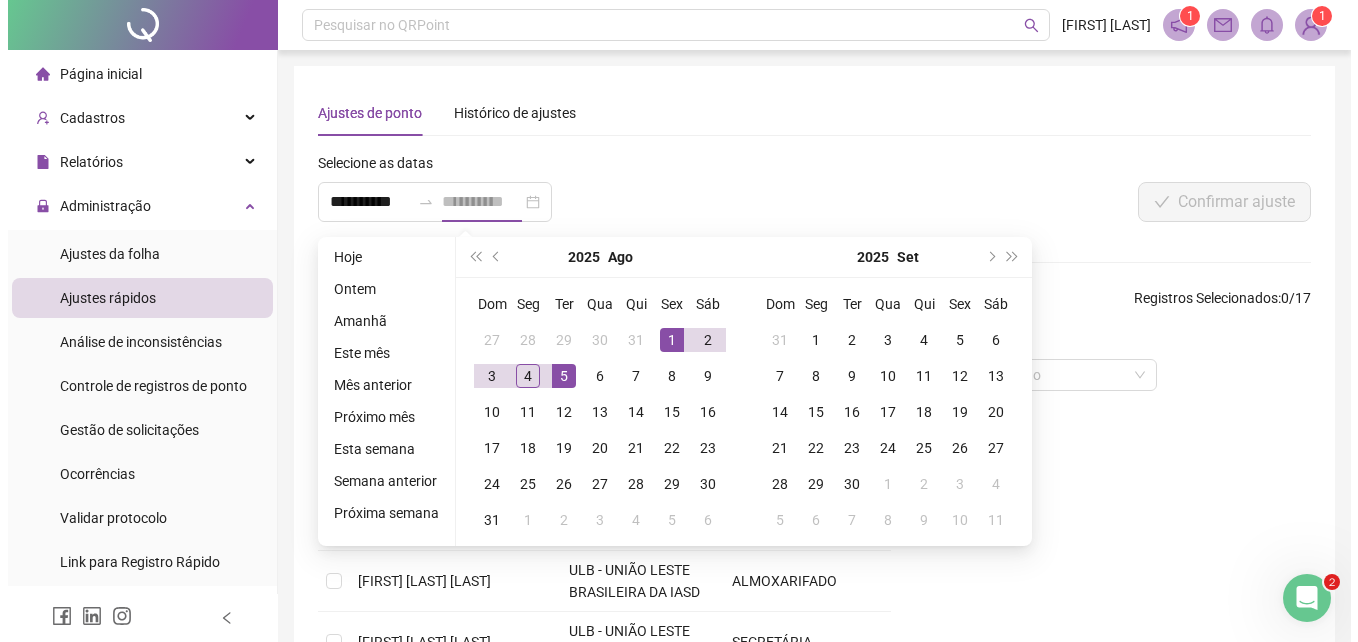 scroll, scrollTop: 0, scrollLeft: 0, axis: both 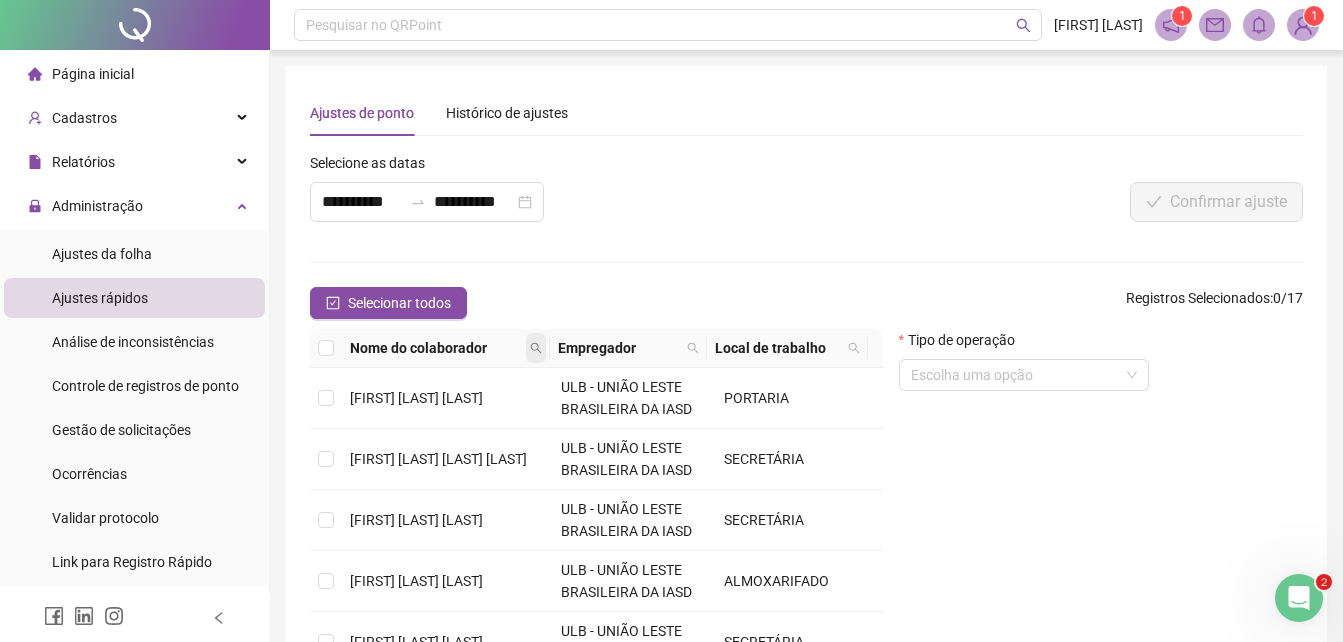 click 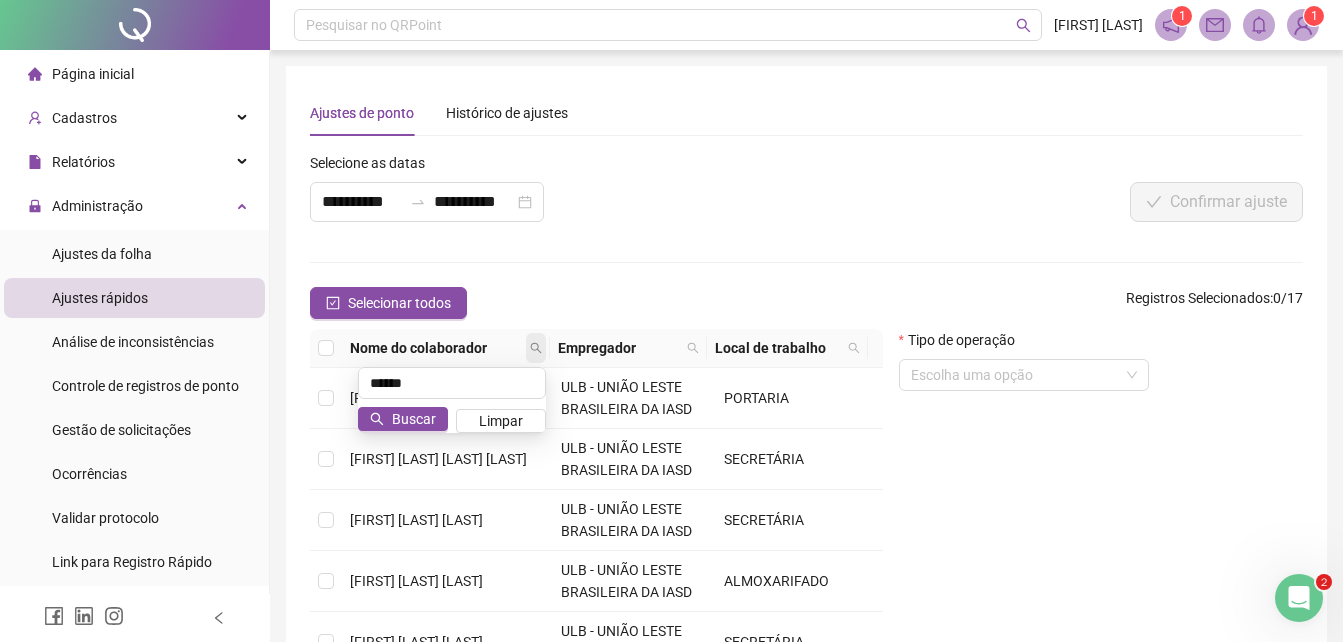 type on "******" 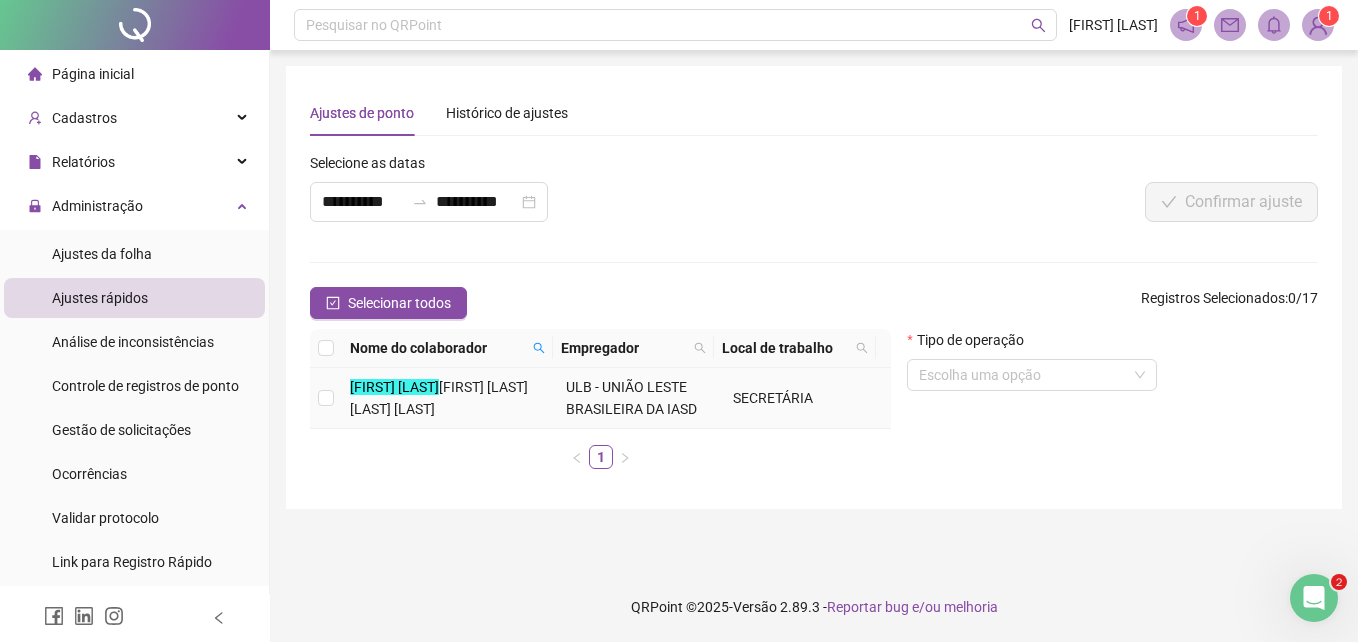 click on "[FIRST] [LAST] [LAST] [LAST]" at bounding box center (439, 398) 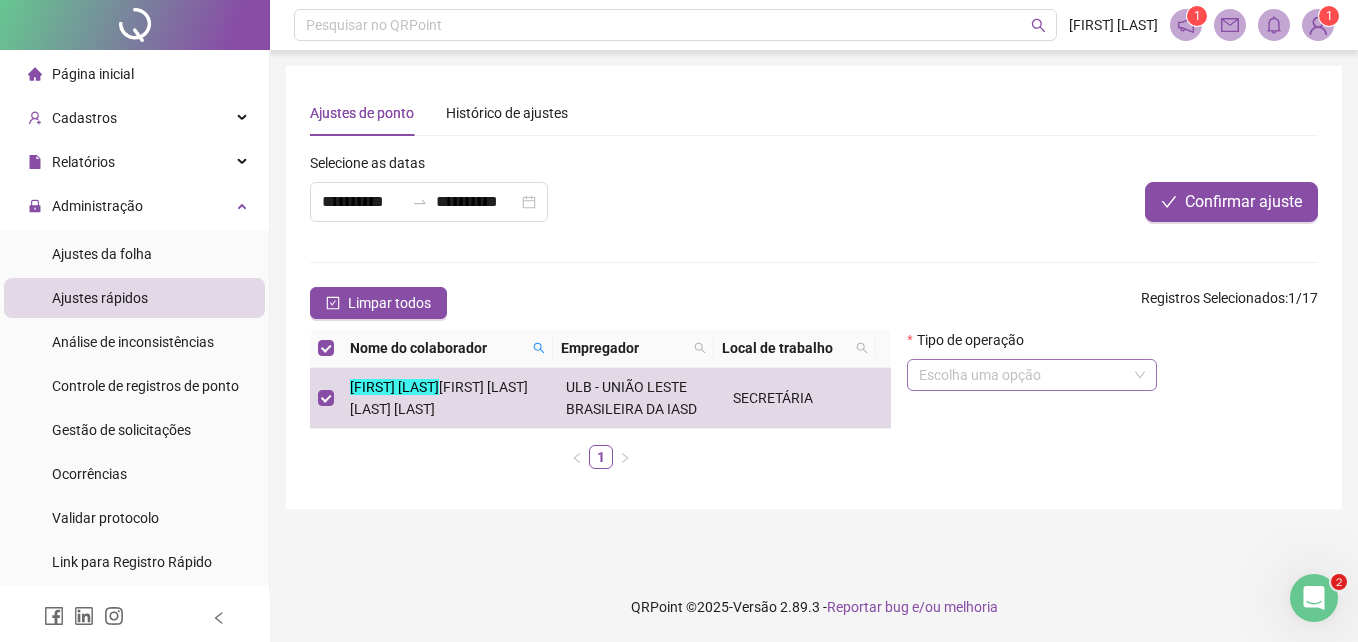 click at bounding box center (1023, 375) 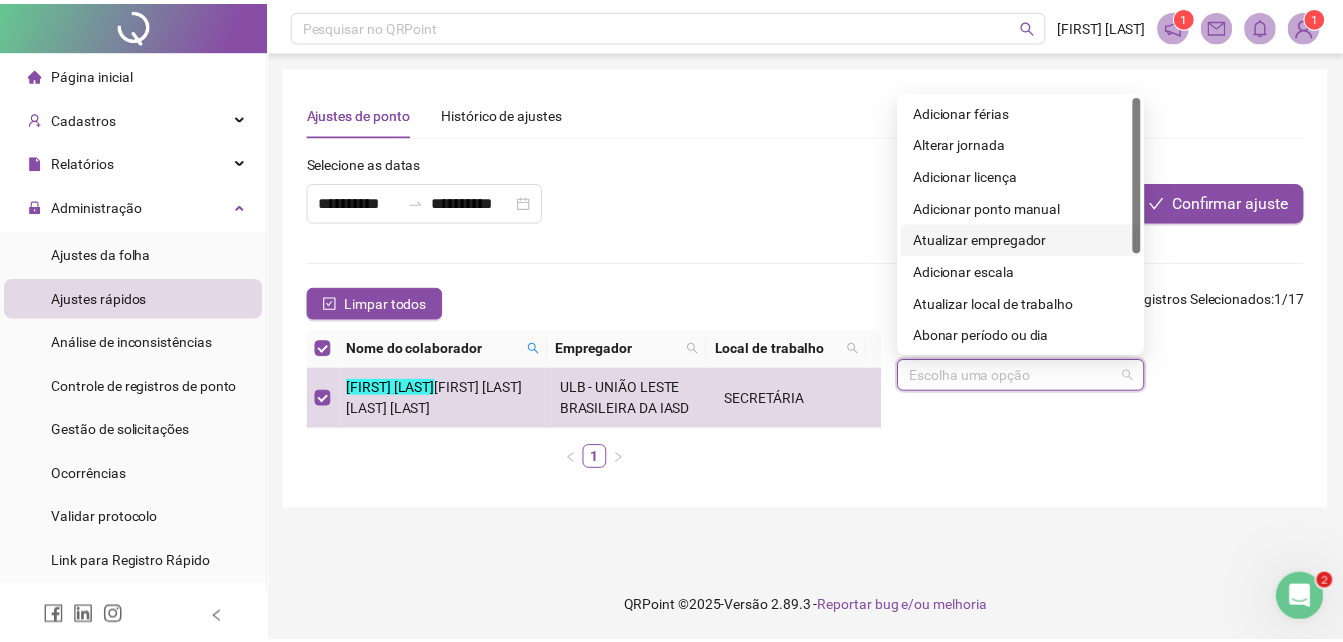 scroll, scrollTop: 160, scrollLeft: 0, axis: vertical 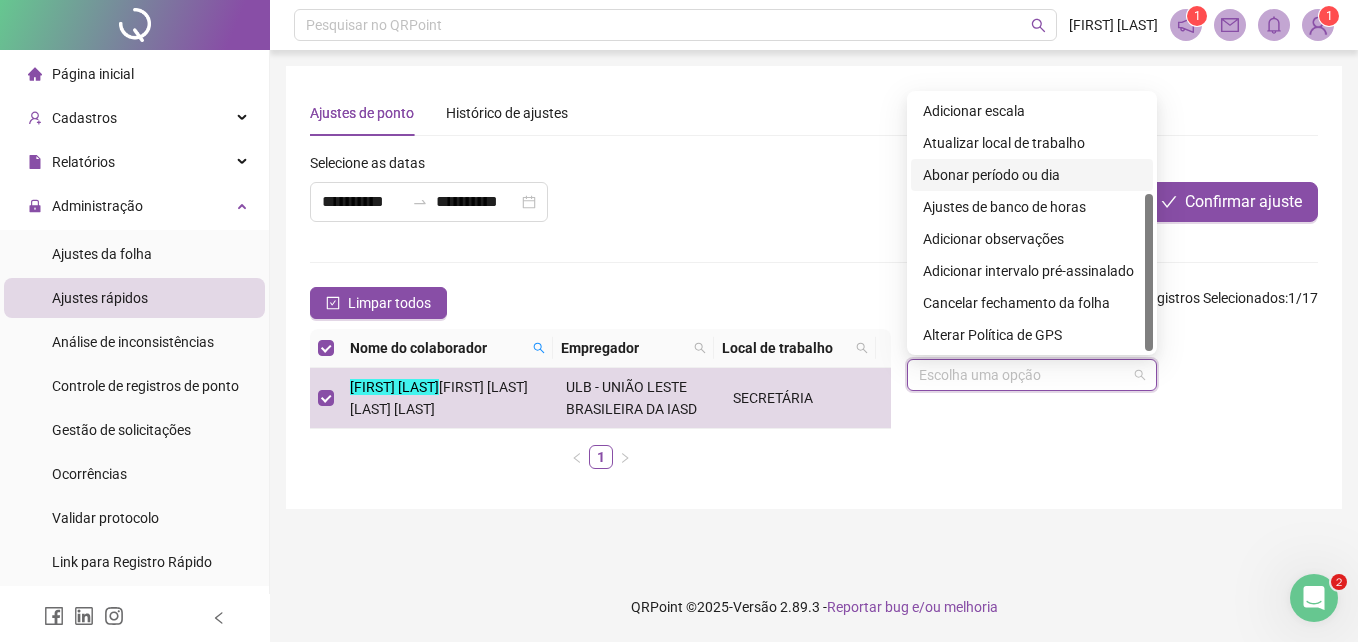 click on "Abonar período ou dia" at bounding box center [1032, 175] 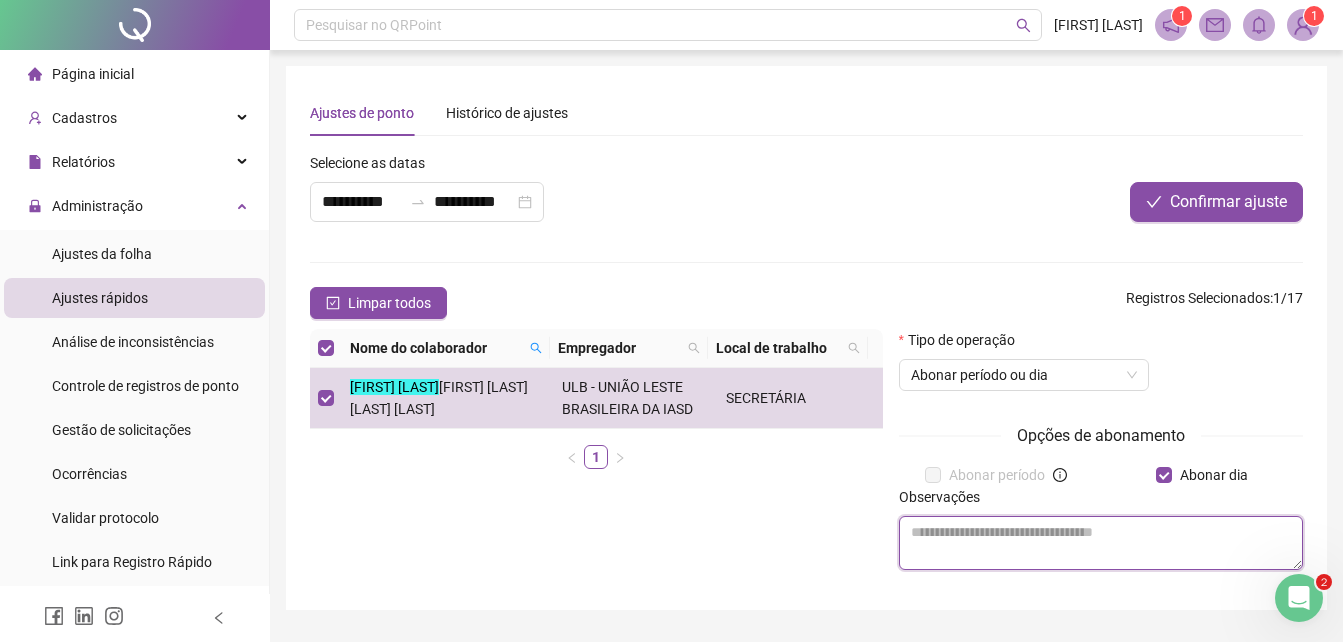 click at bounding box center (1101, 543) 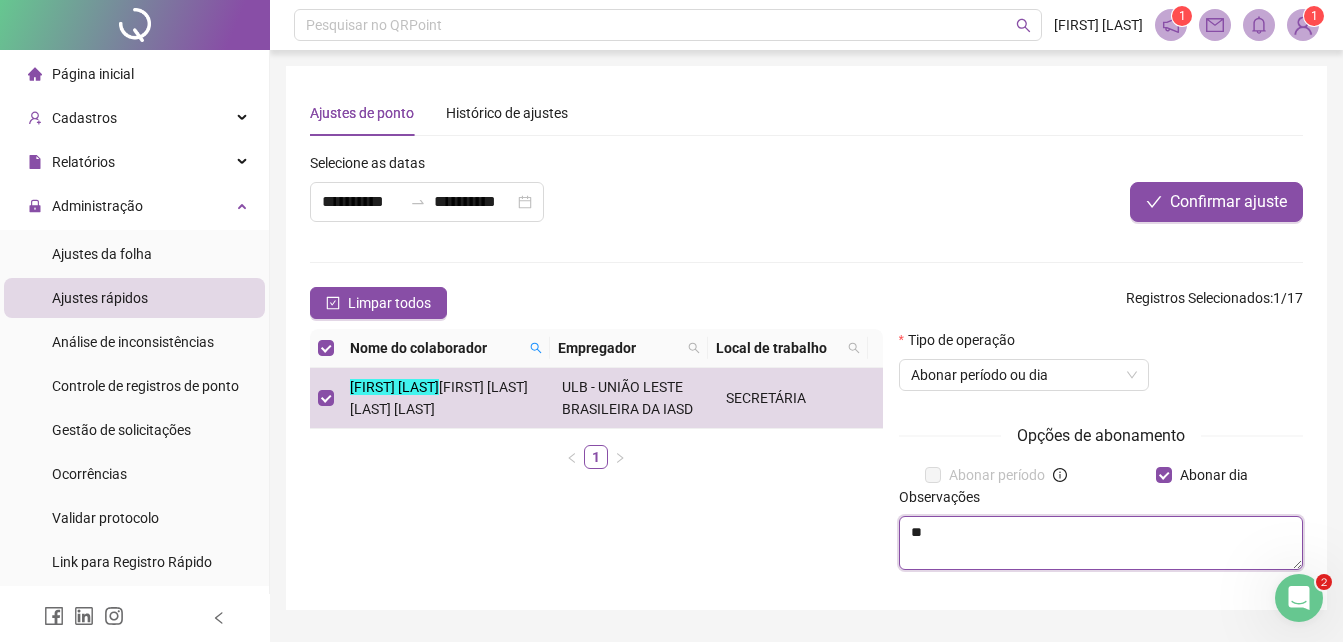type on "*" 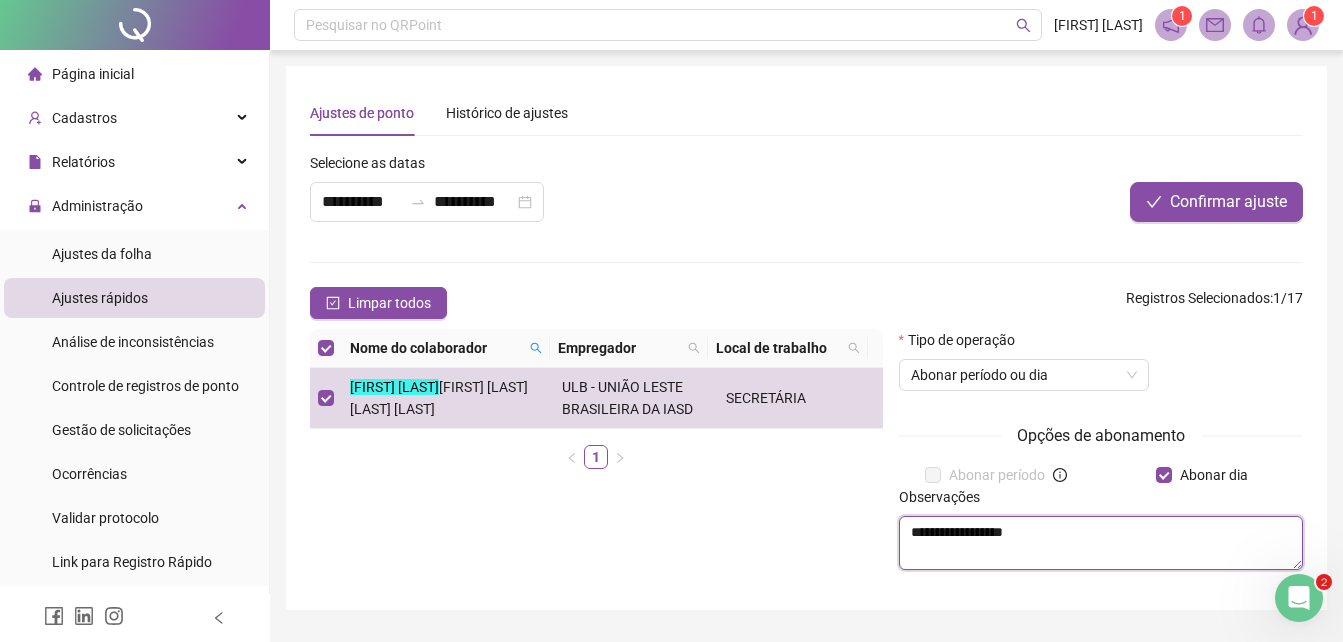 click on "**********" at bounding box center [1101, 543] 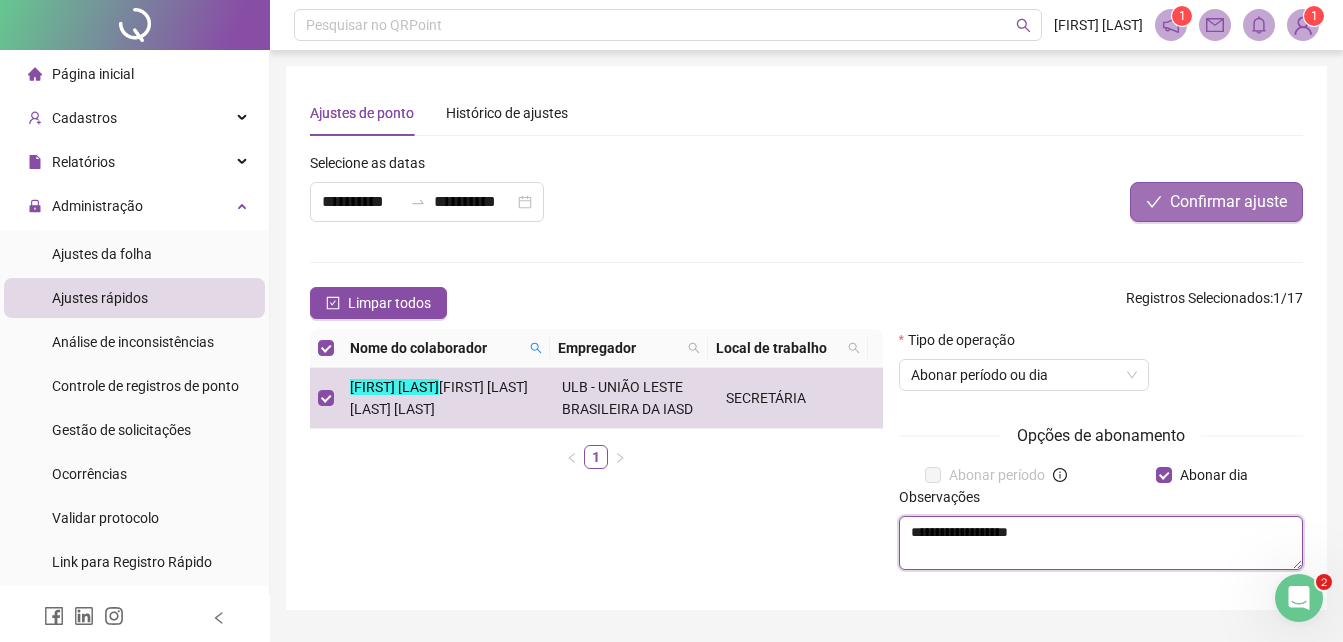 type on "**********" 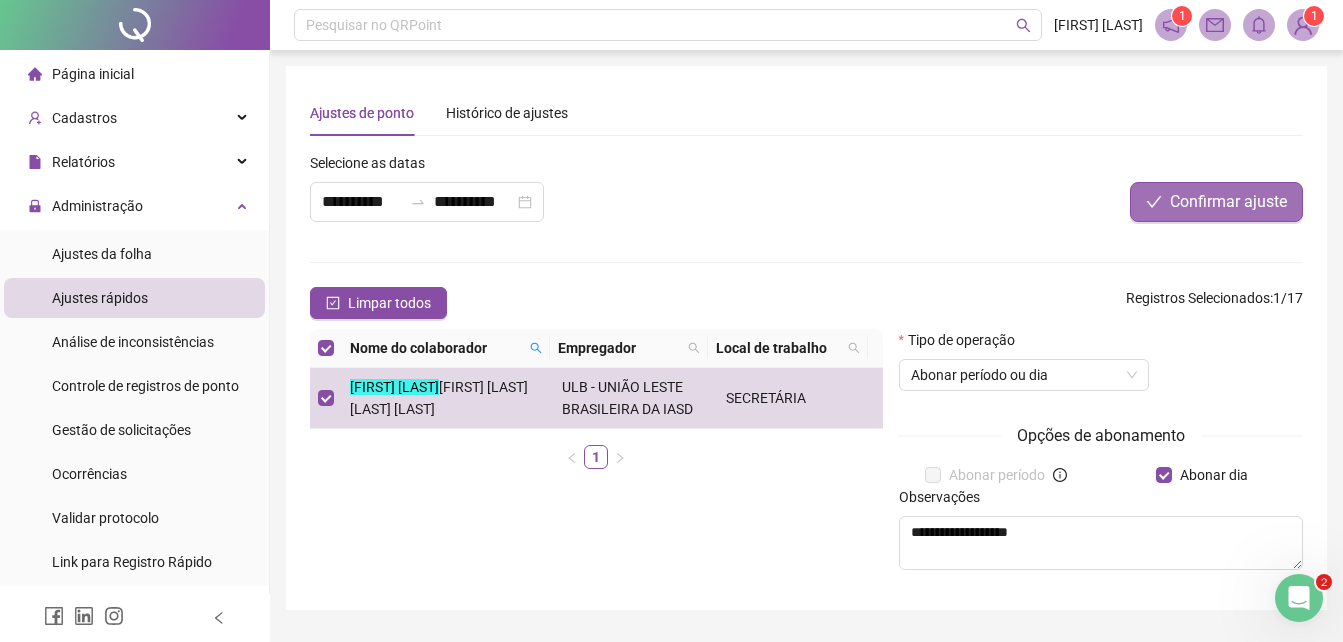 click on "Confirmar ajuste" at bounding box center [1228, 202] 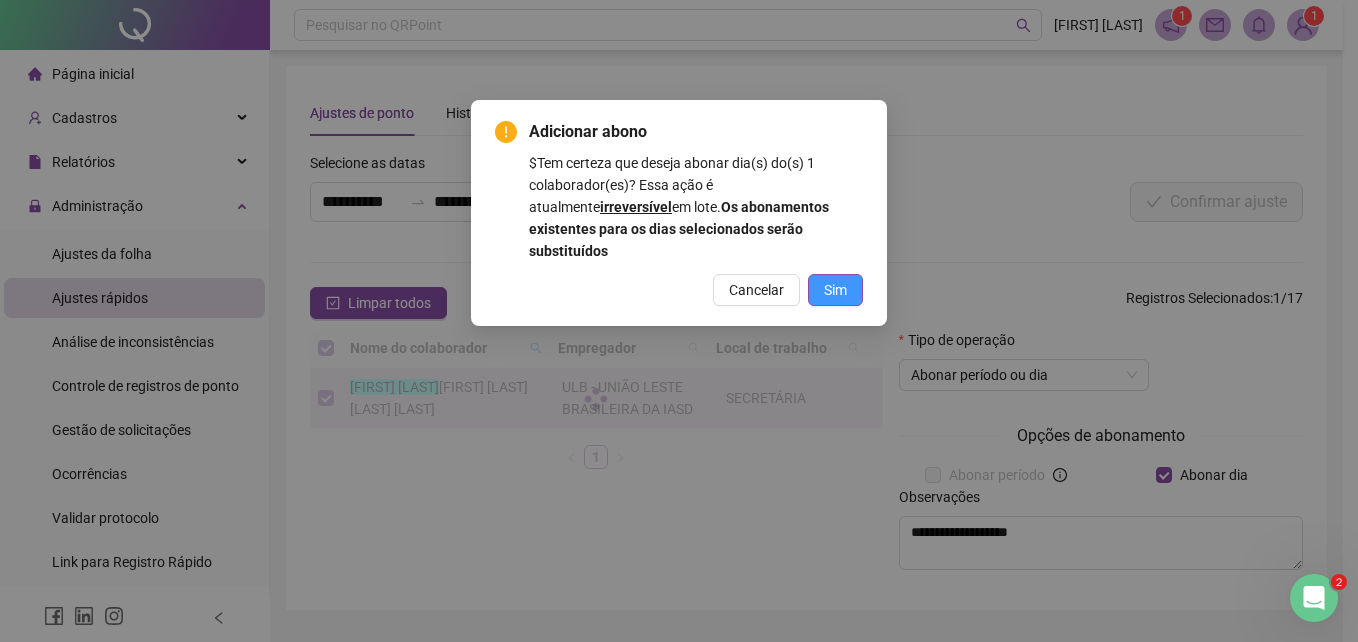 click on "Sim" at bounding box center [835, 290] 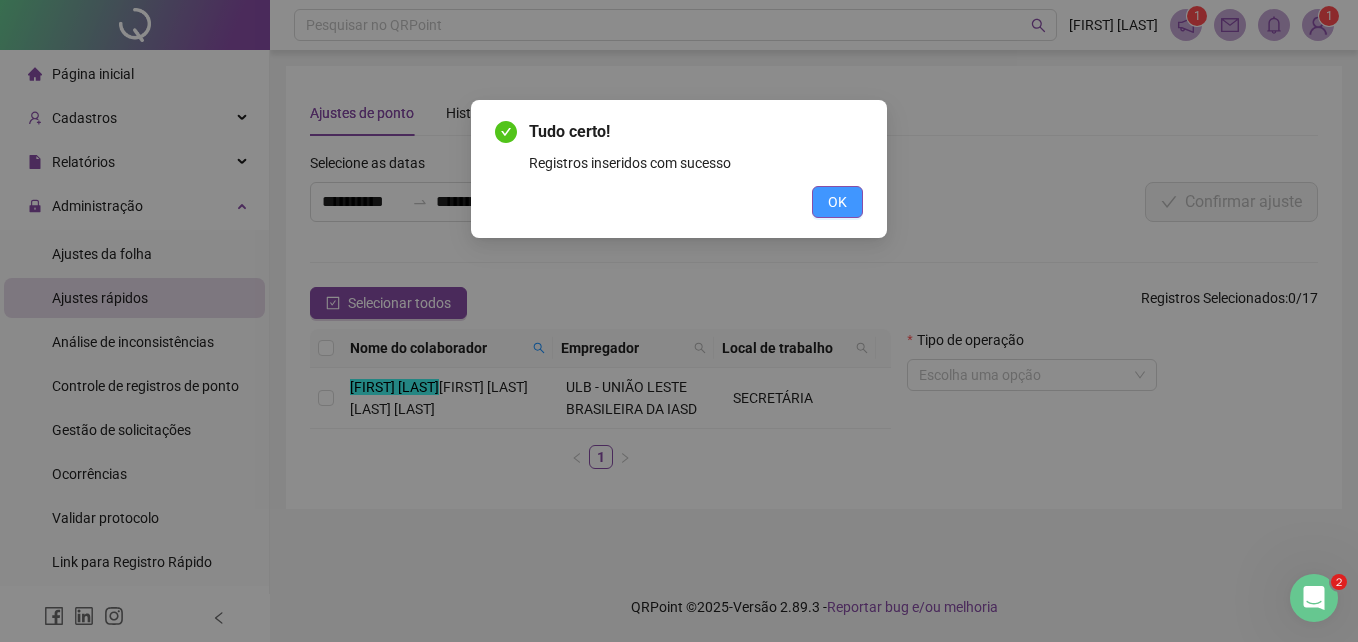 click on "OK" at bounding box center [837, 202] 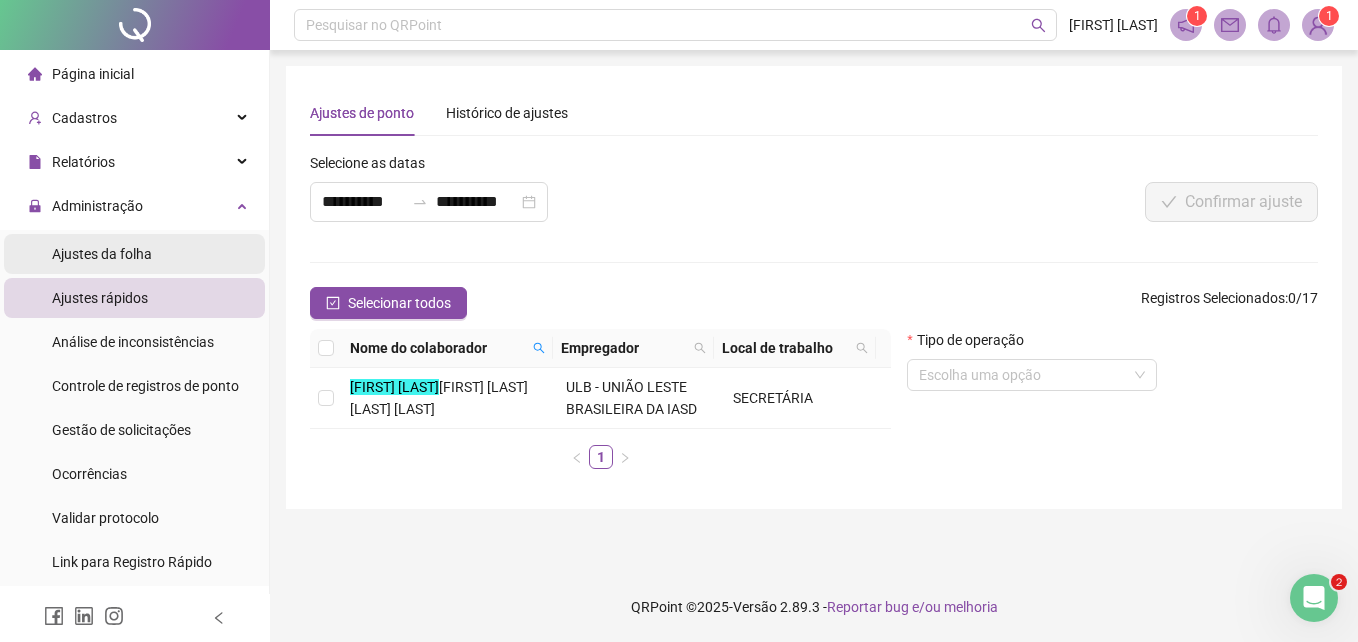 click on "Ajustes da folha" at bounding box center (102, 254) 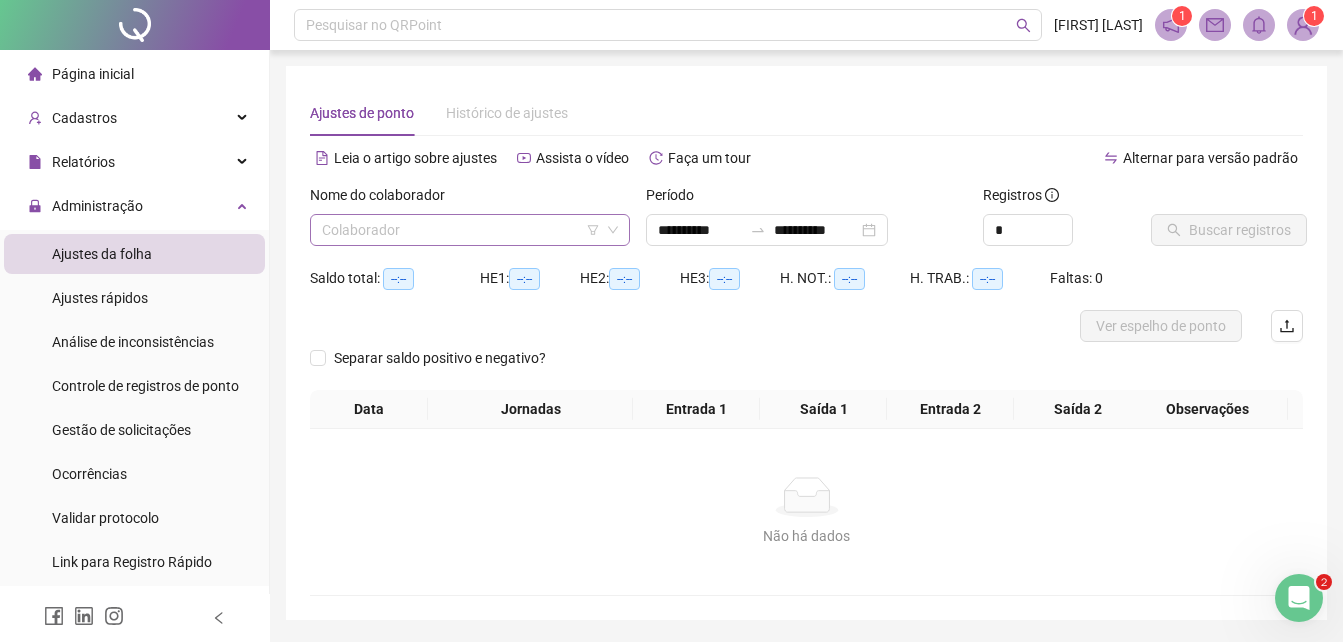 click at bounding box center (461, 230) 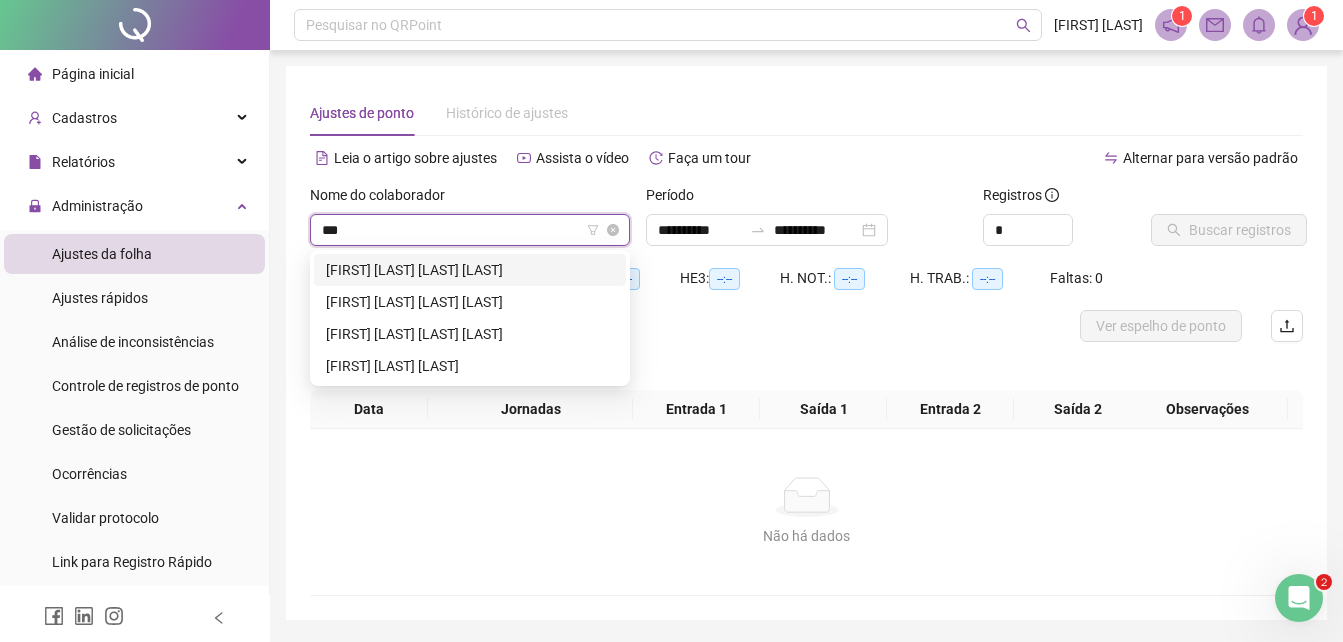 type on "****" 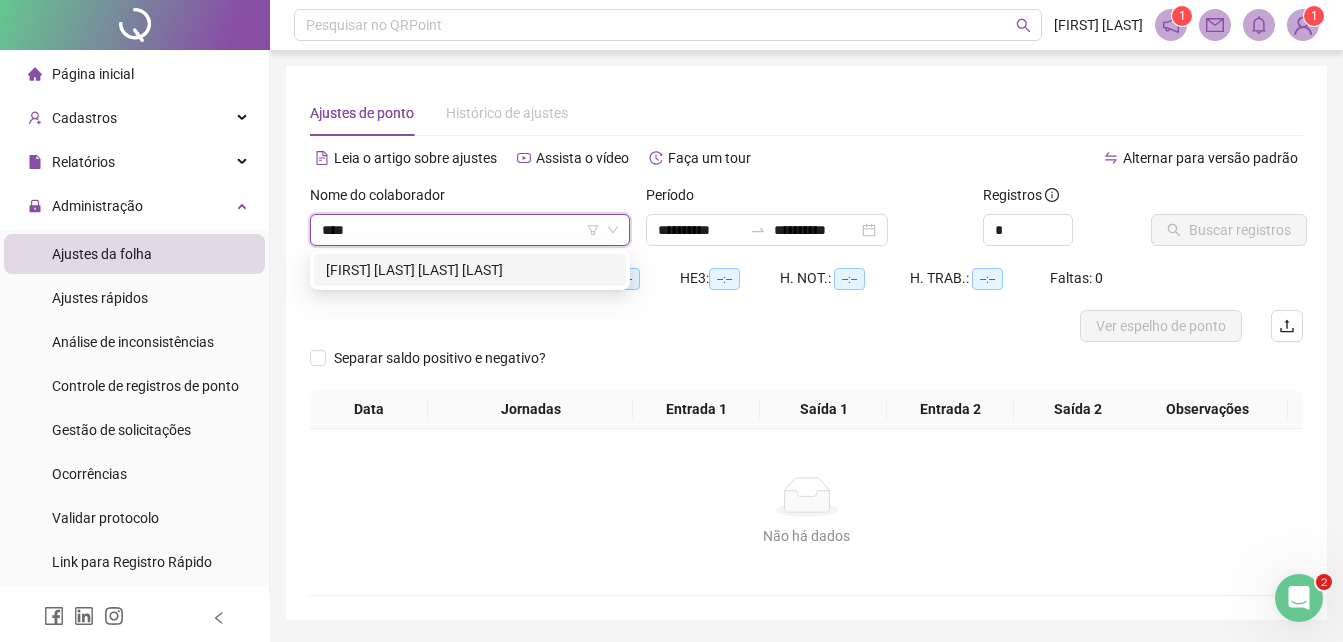 click on "[FIRST] [LAST] [LAST] [LAST]" at bounding box center [470, 270] 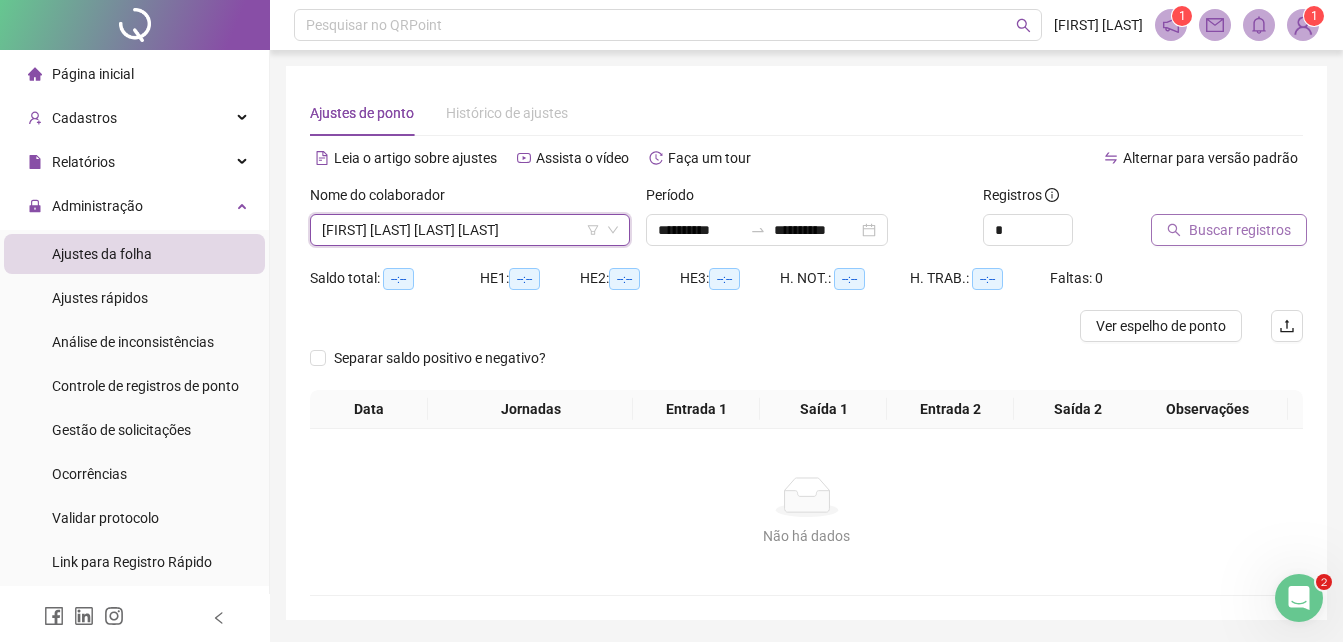 click on "Buscar registros" at bounding box center [1240, 230] 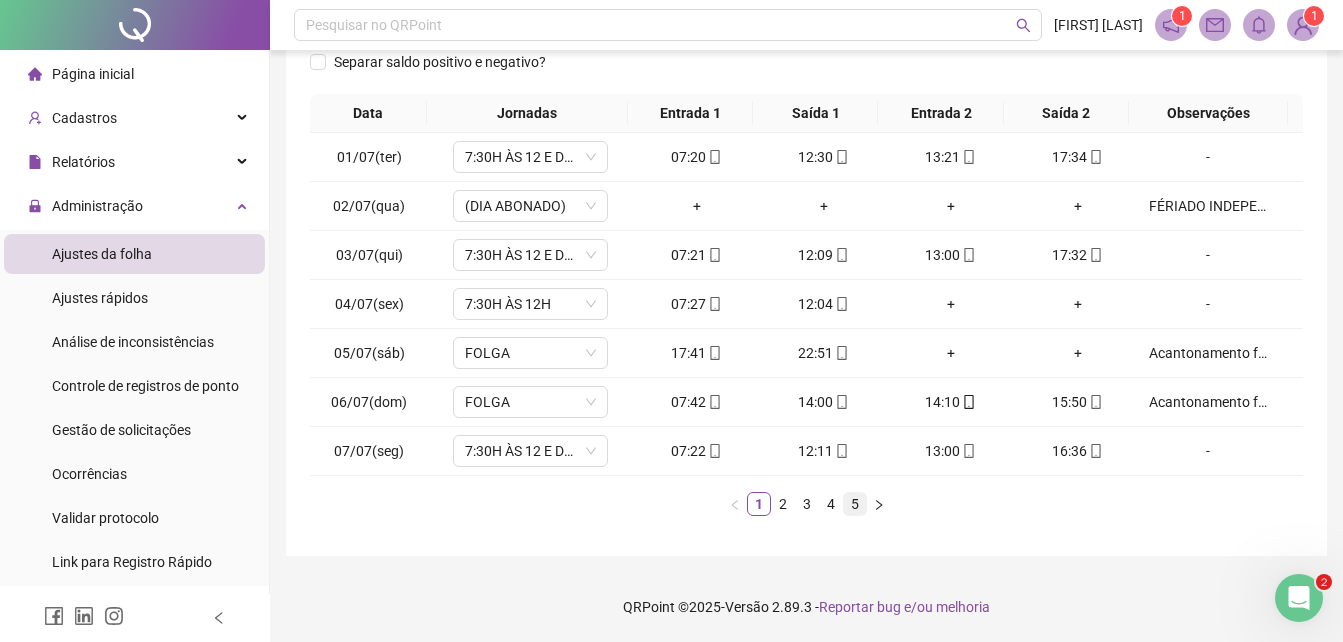 click on "5" at bounding box center [855, 504] 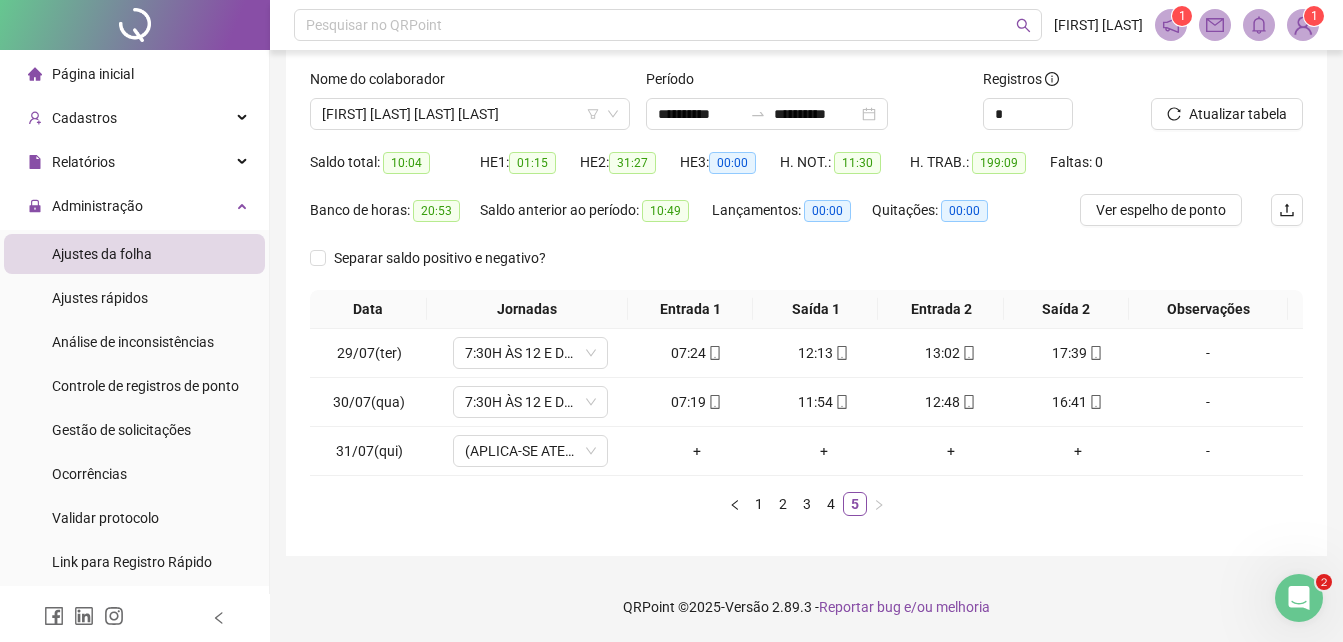 click on "1" at bounding box center (1314, 16) 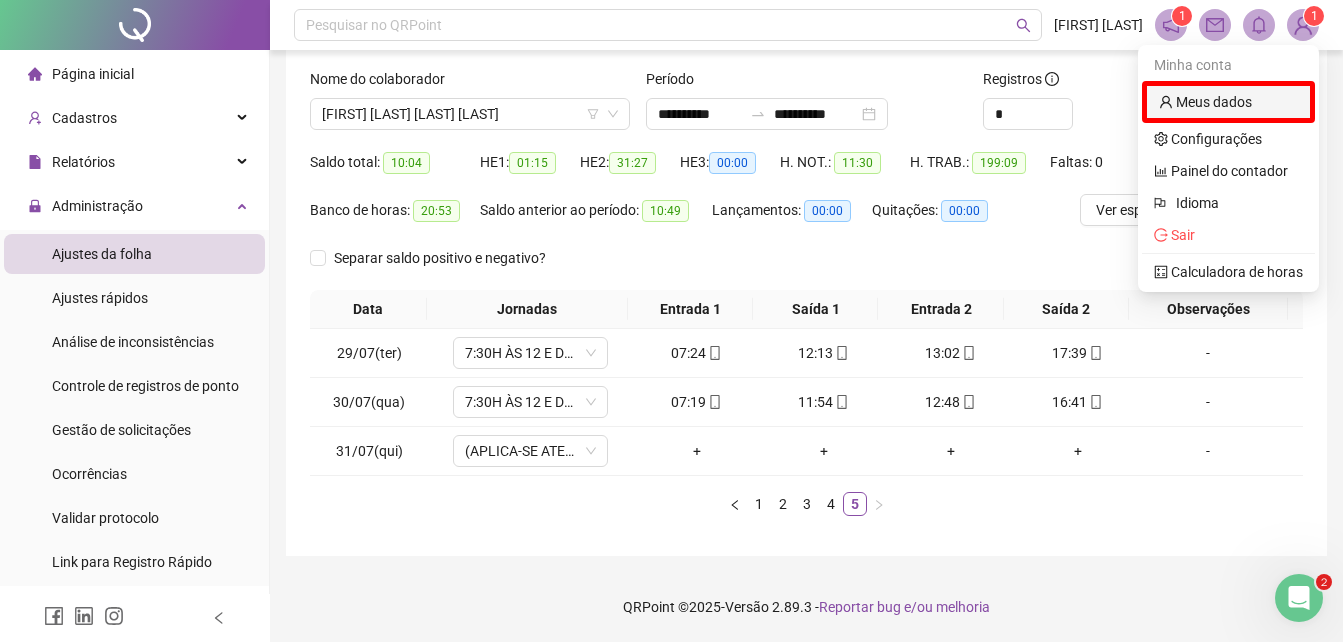 click on "Meus dados" at bounding box center (1205, 102) 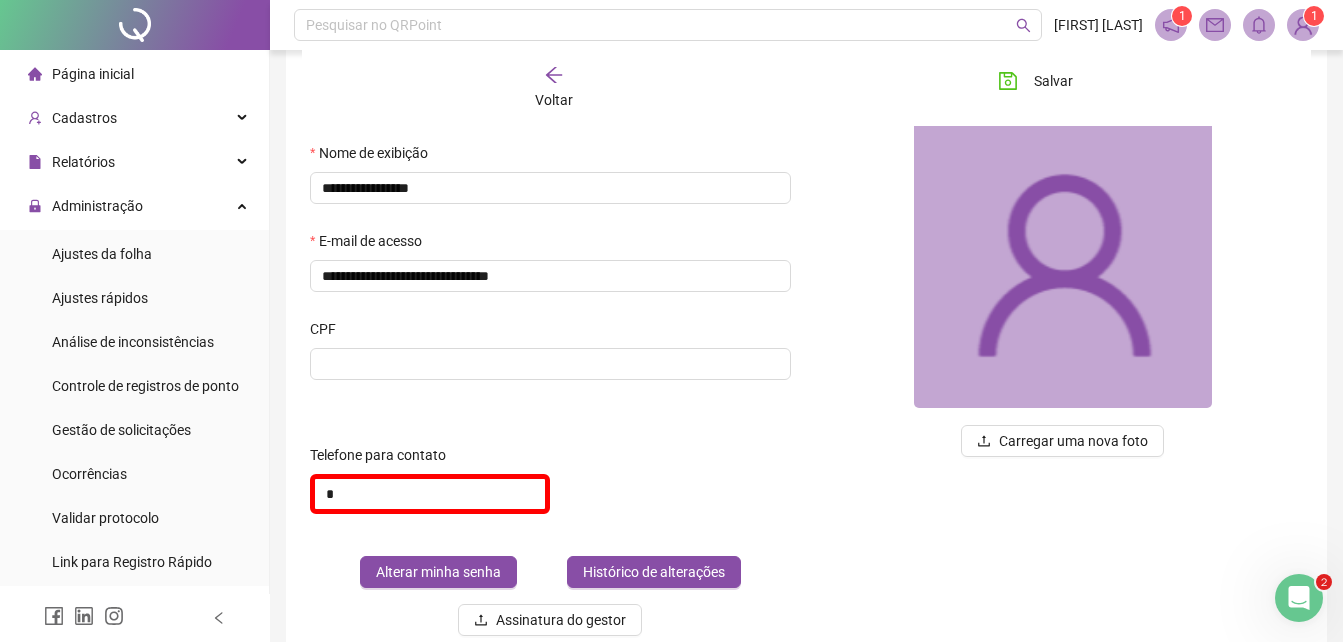 click on "Página inicial" at bounding box center (93, 74) 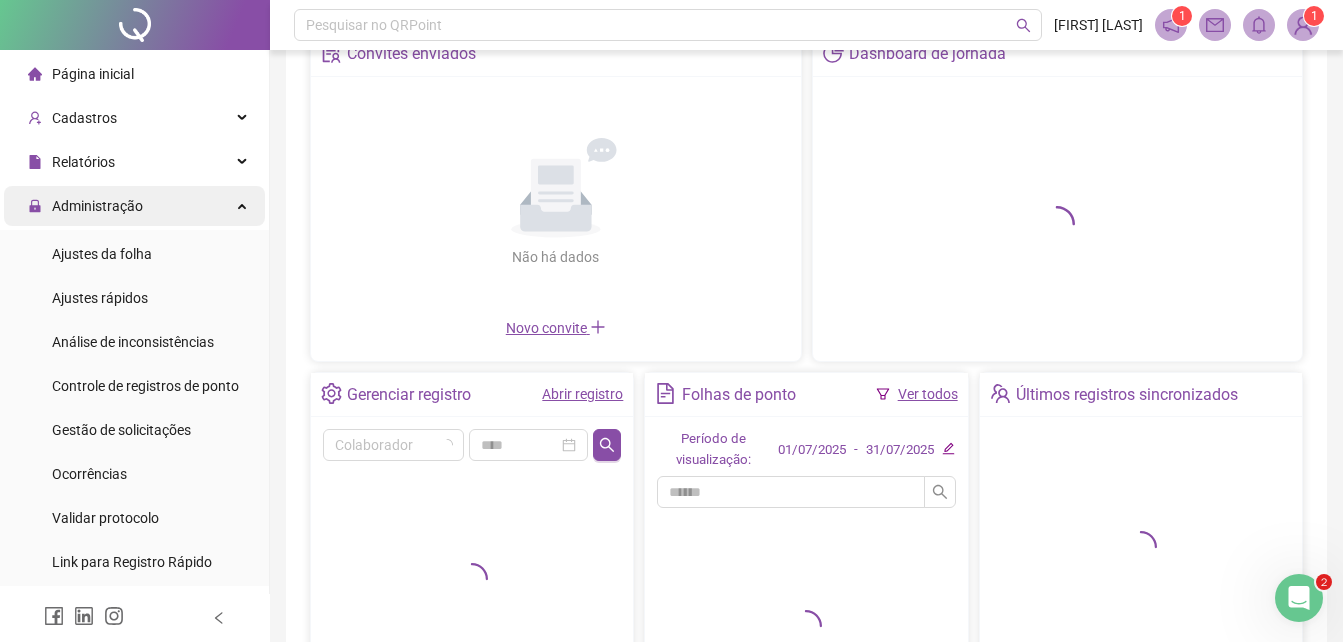 click on "Administração" at bounding box center [97, 206] 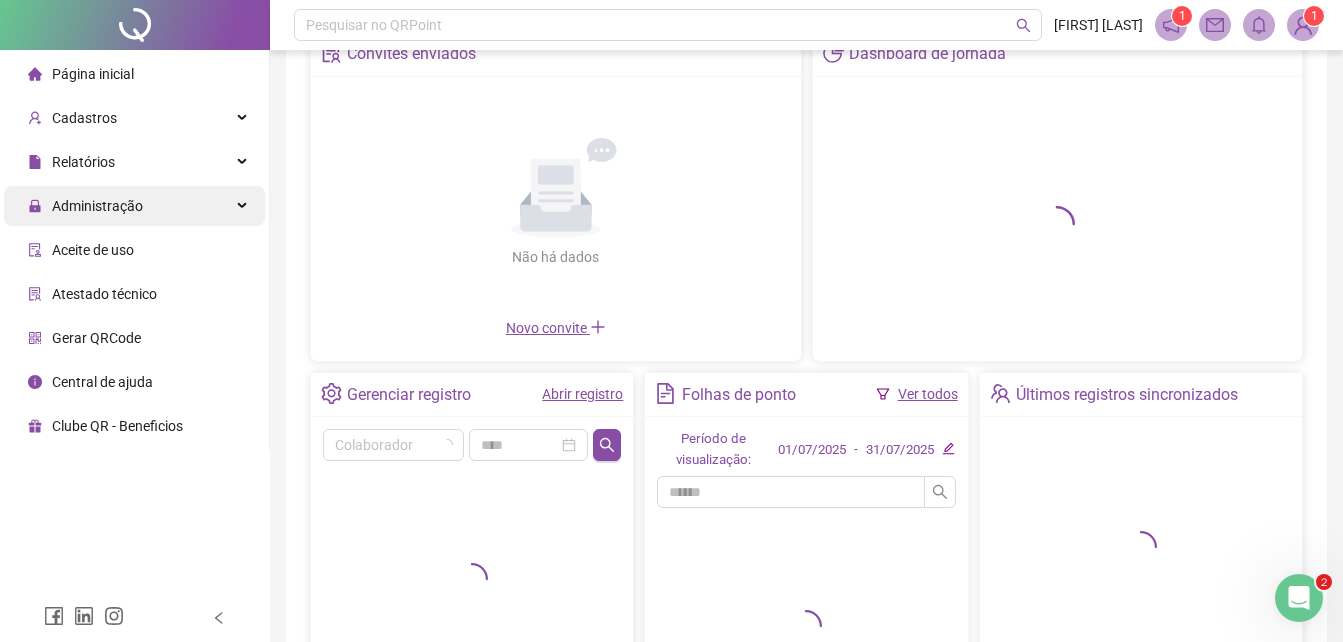 click on "Administração" at bounding box center (97, 206) 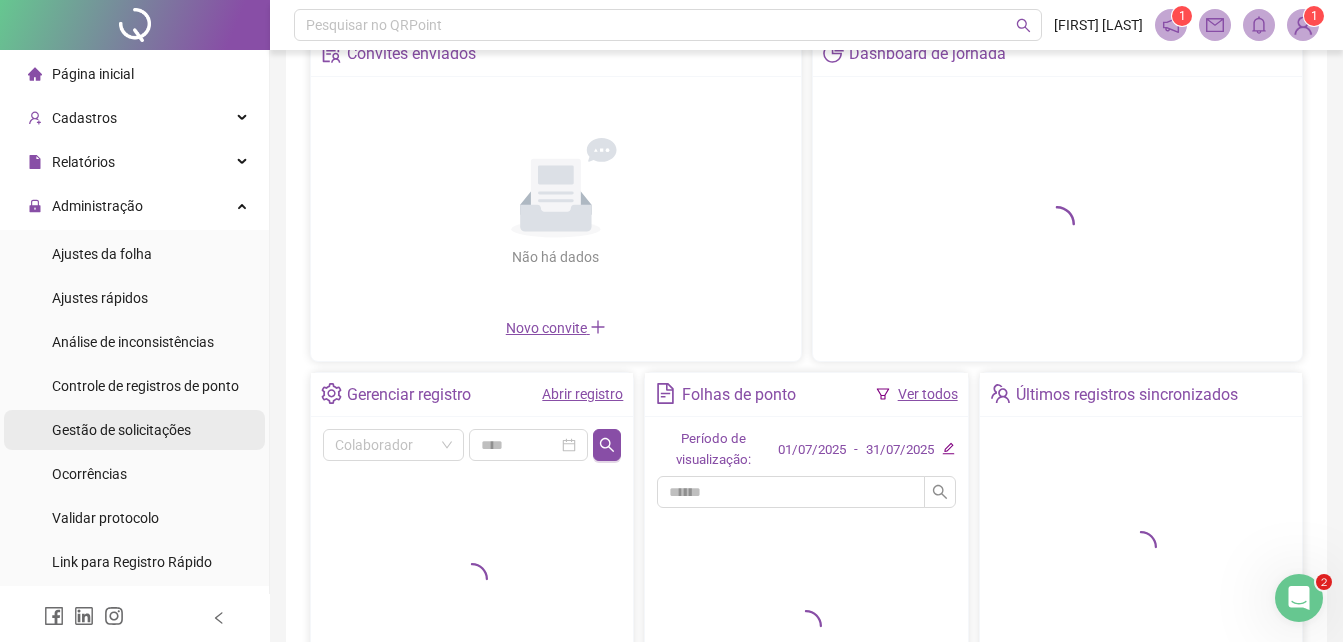 click on "Gestão de solicitações" at bounding box center [121, 430] 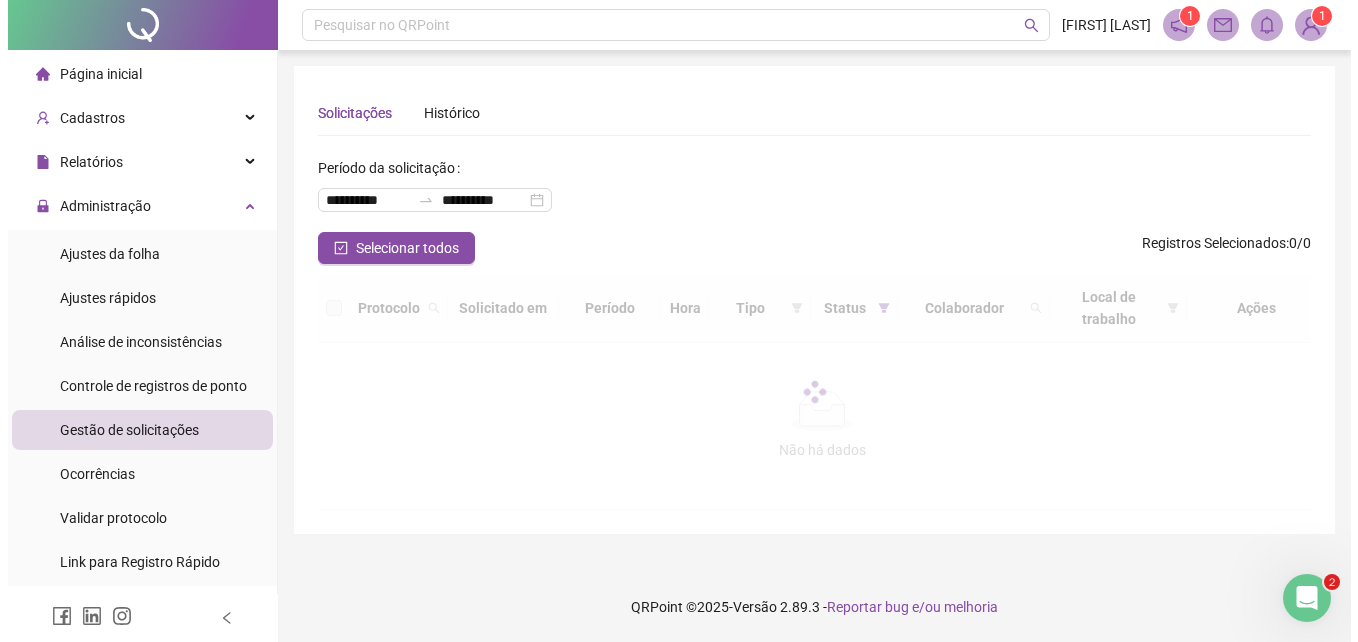 scroll, scrollTop: 0, scrollLeft: 0, axis: both 